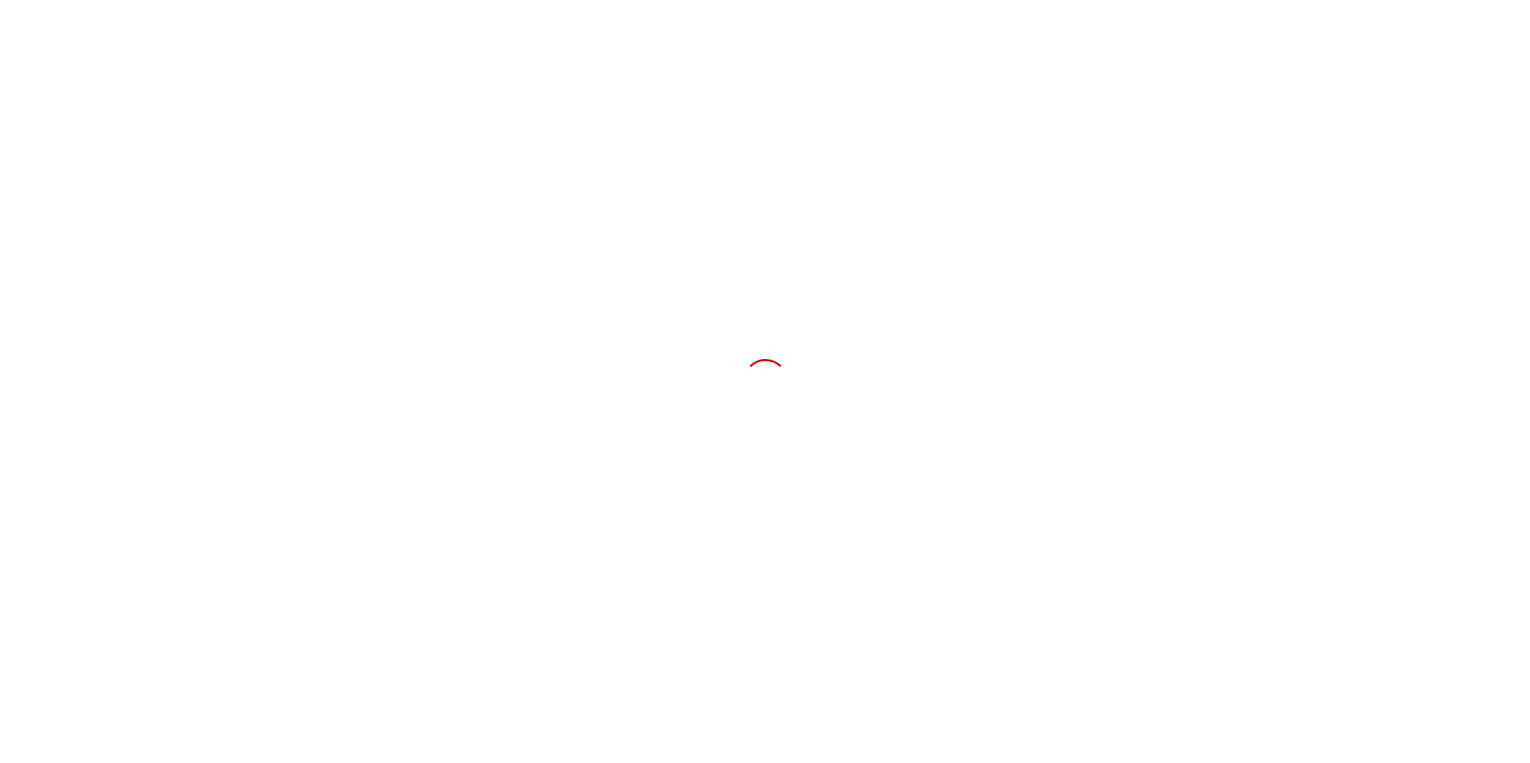 scroll, scrollTop: 0, scrollLeft: 0, axis: both 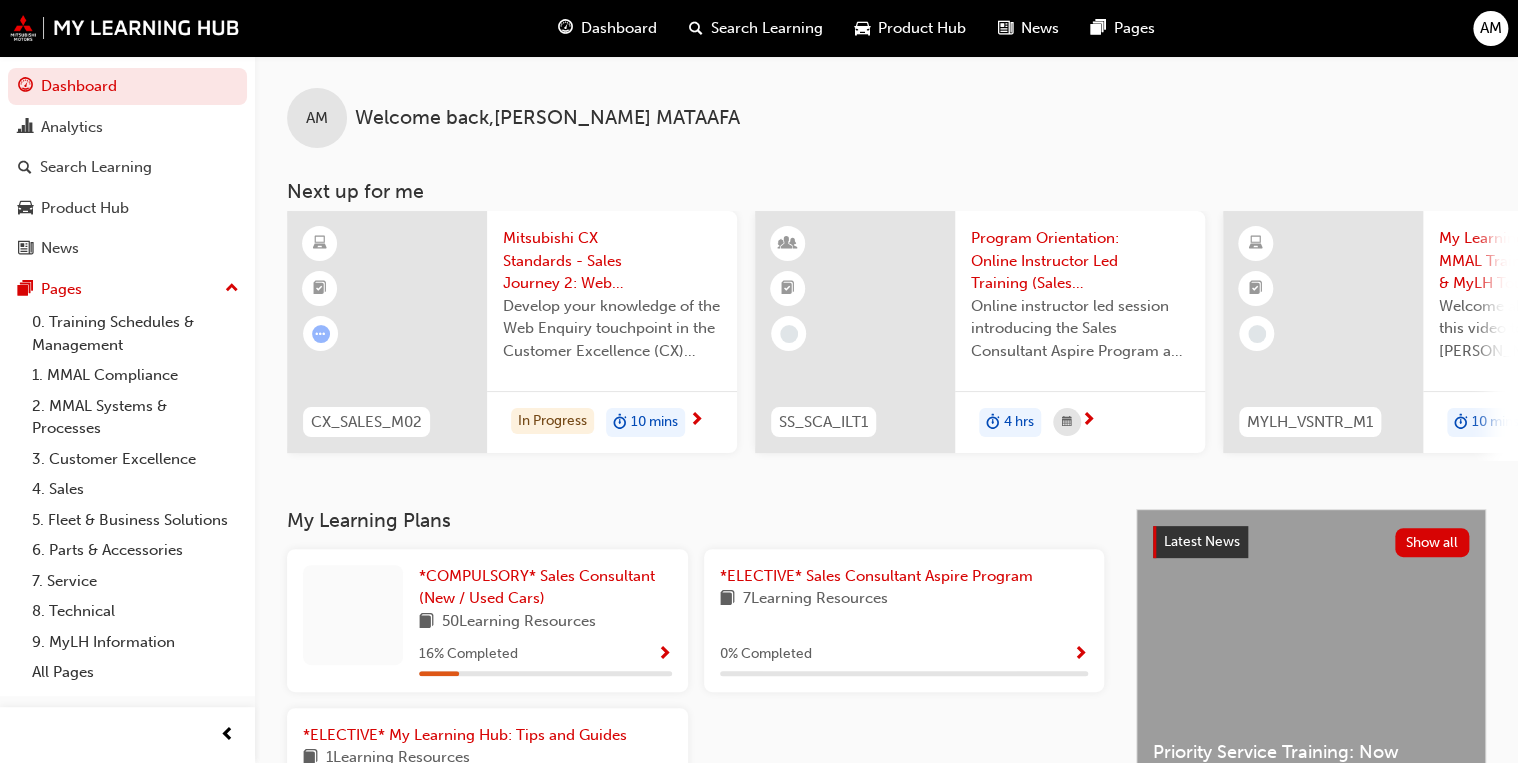 click on "Develop your knowledge of the Web Enquiry touchpoint in the Customer Excellence (CX) Sales journey." at bounding box center (612, 329) 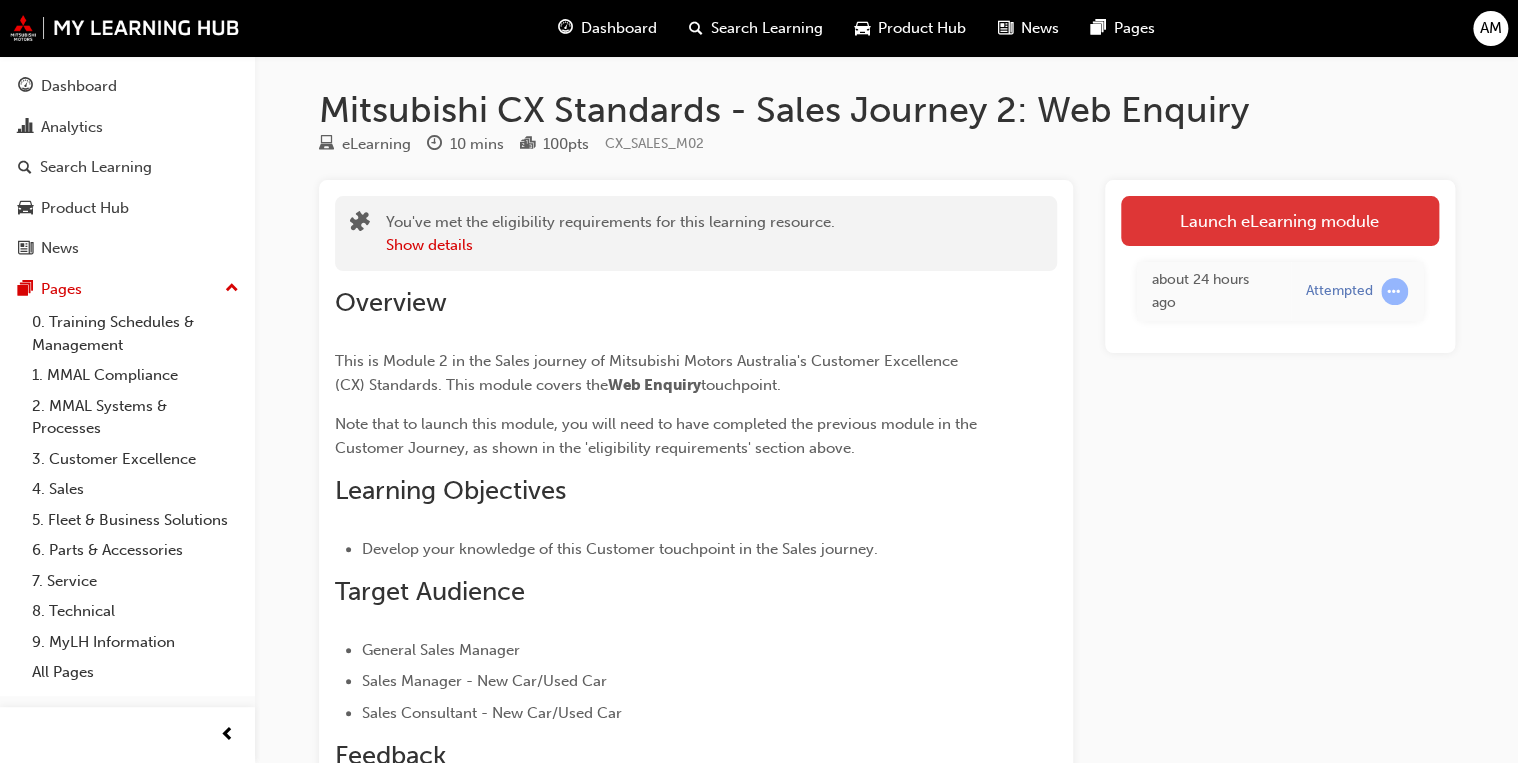 click on "Launch eLearning module" at bounding box center [1280, 221] 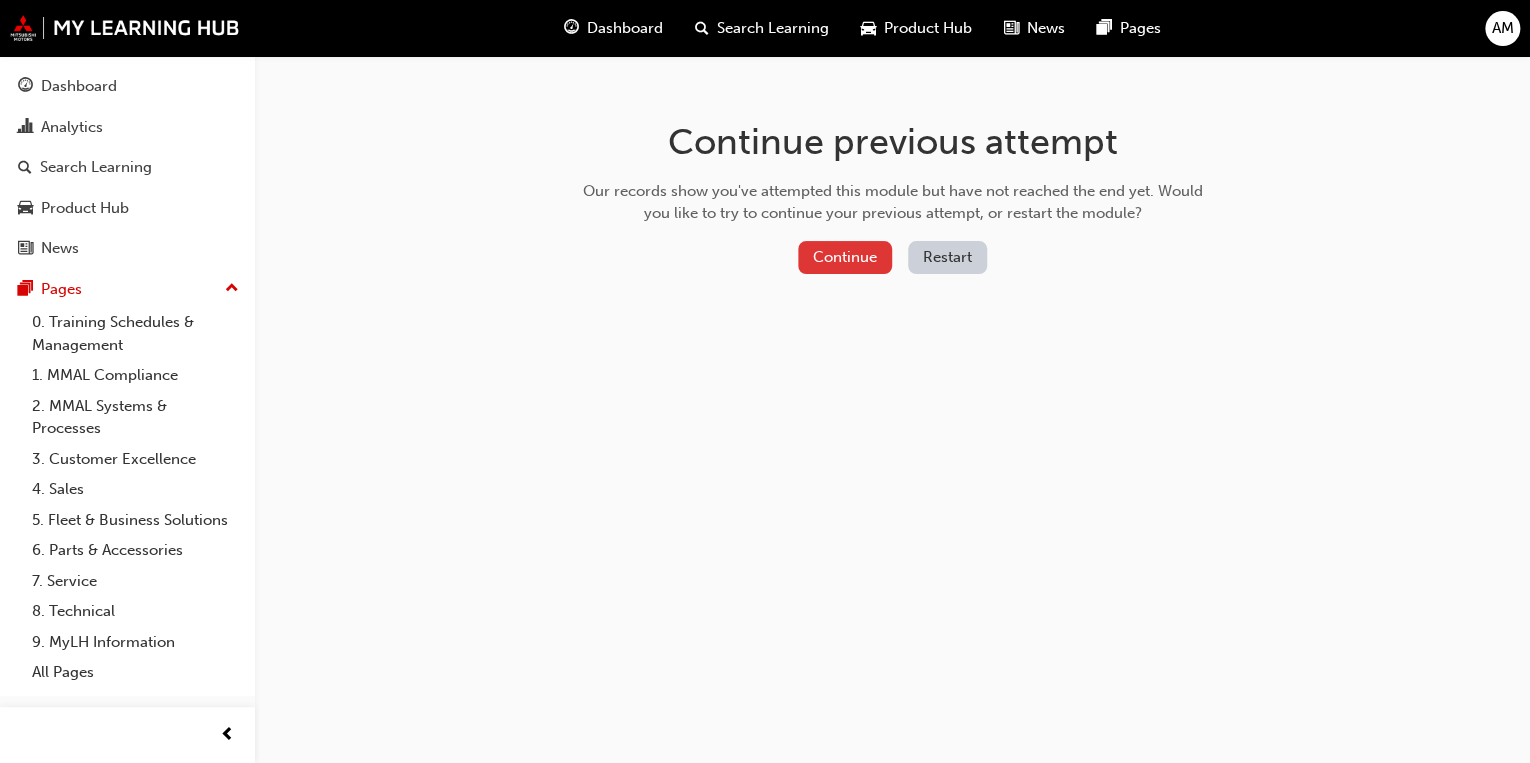 click on "Continue" at bounding box center [845, 257] 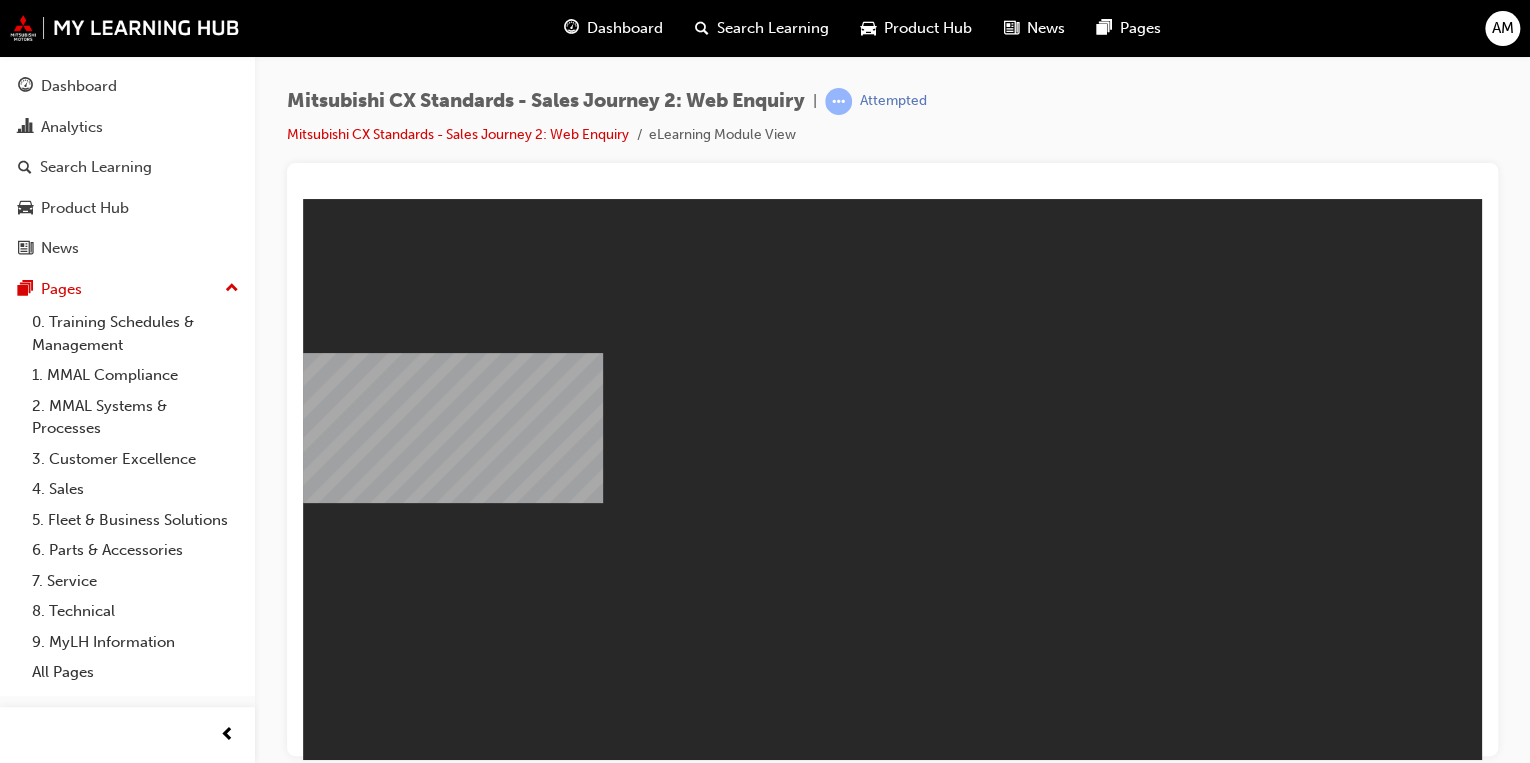 scroll, scrollTop: 0, scrollLeft: 0, axis: both 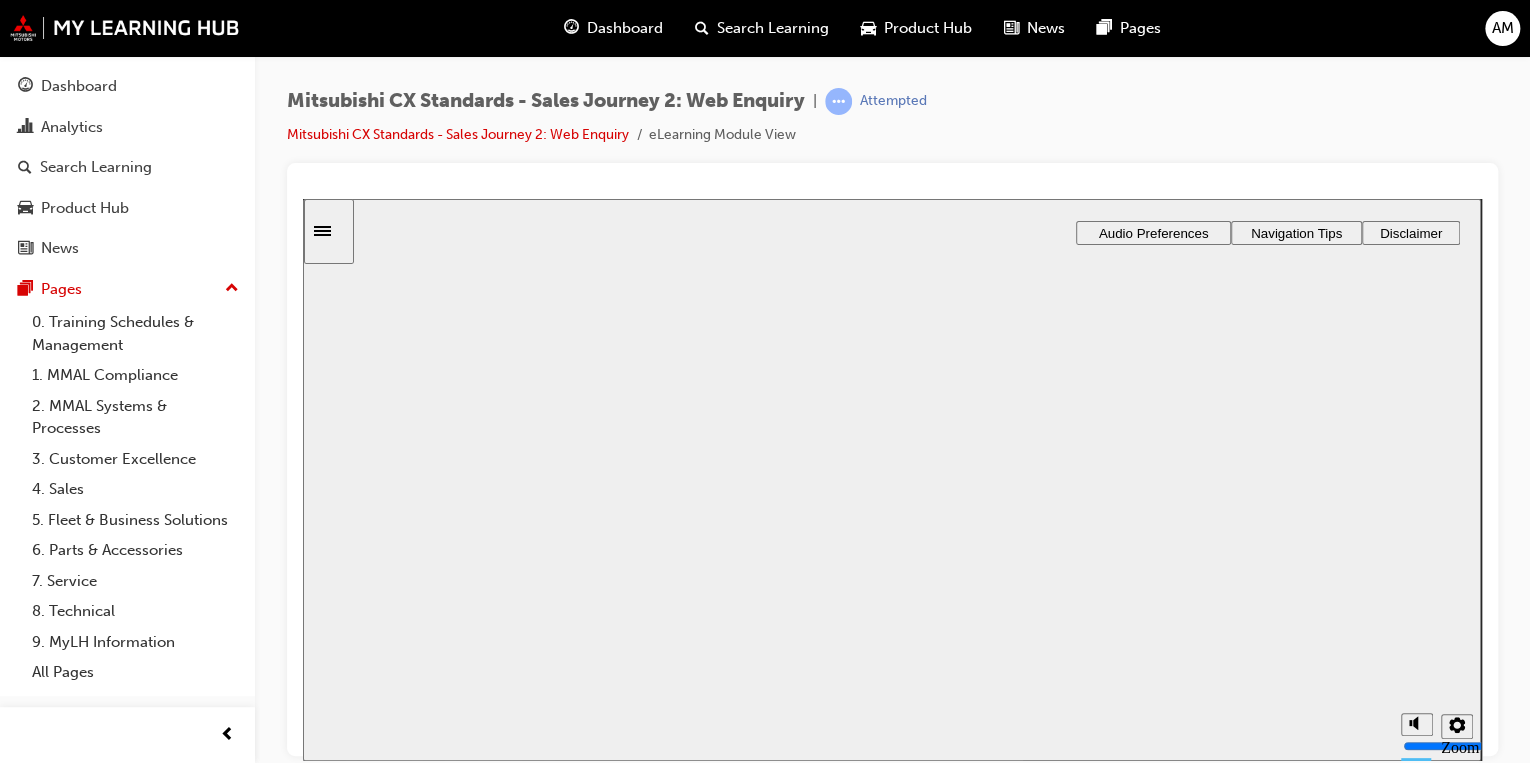click on "Resume" at bounding box center (341, 994) 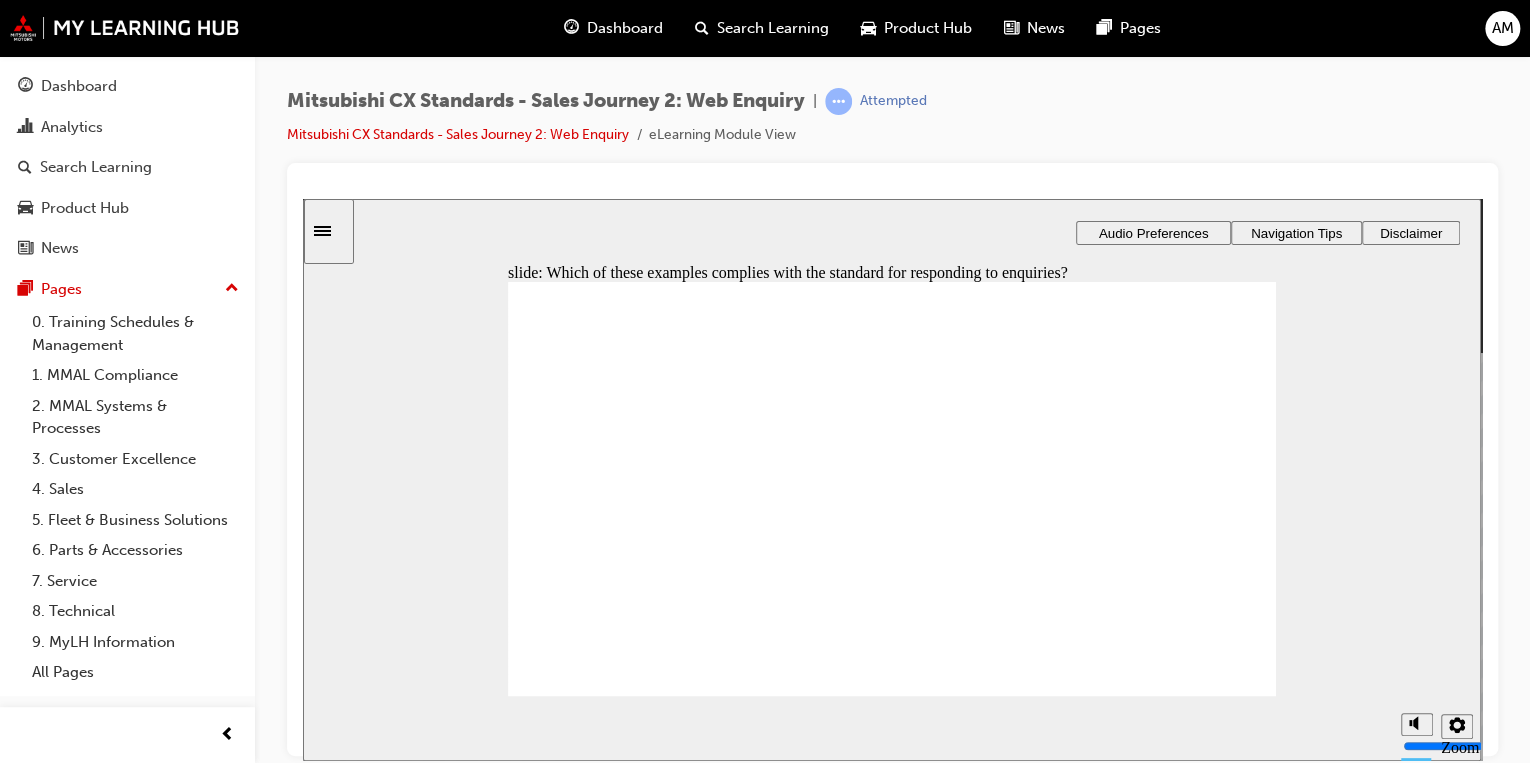 radio on "true" 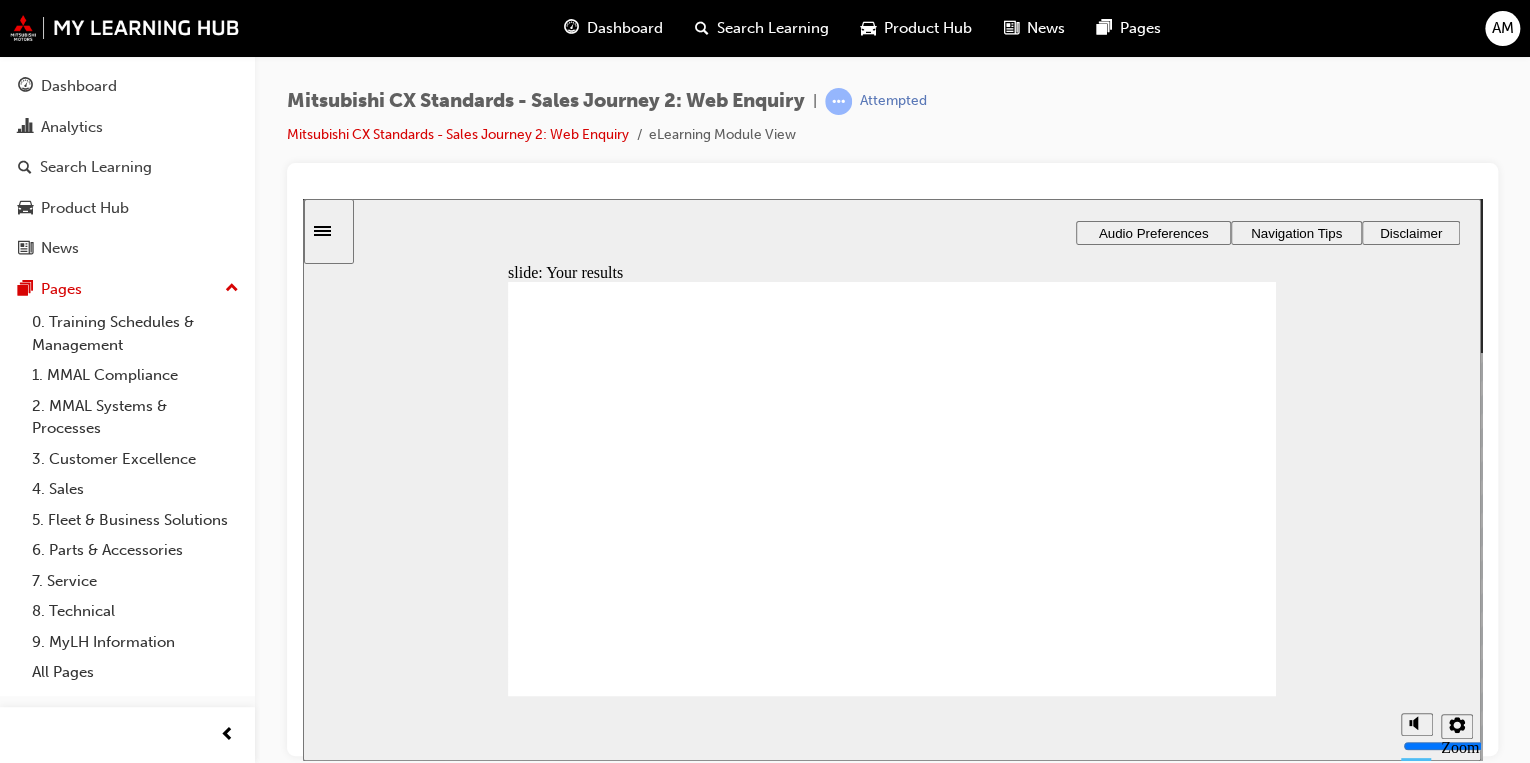 click 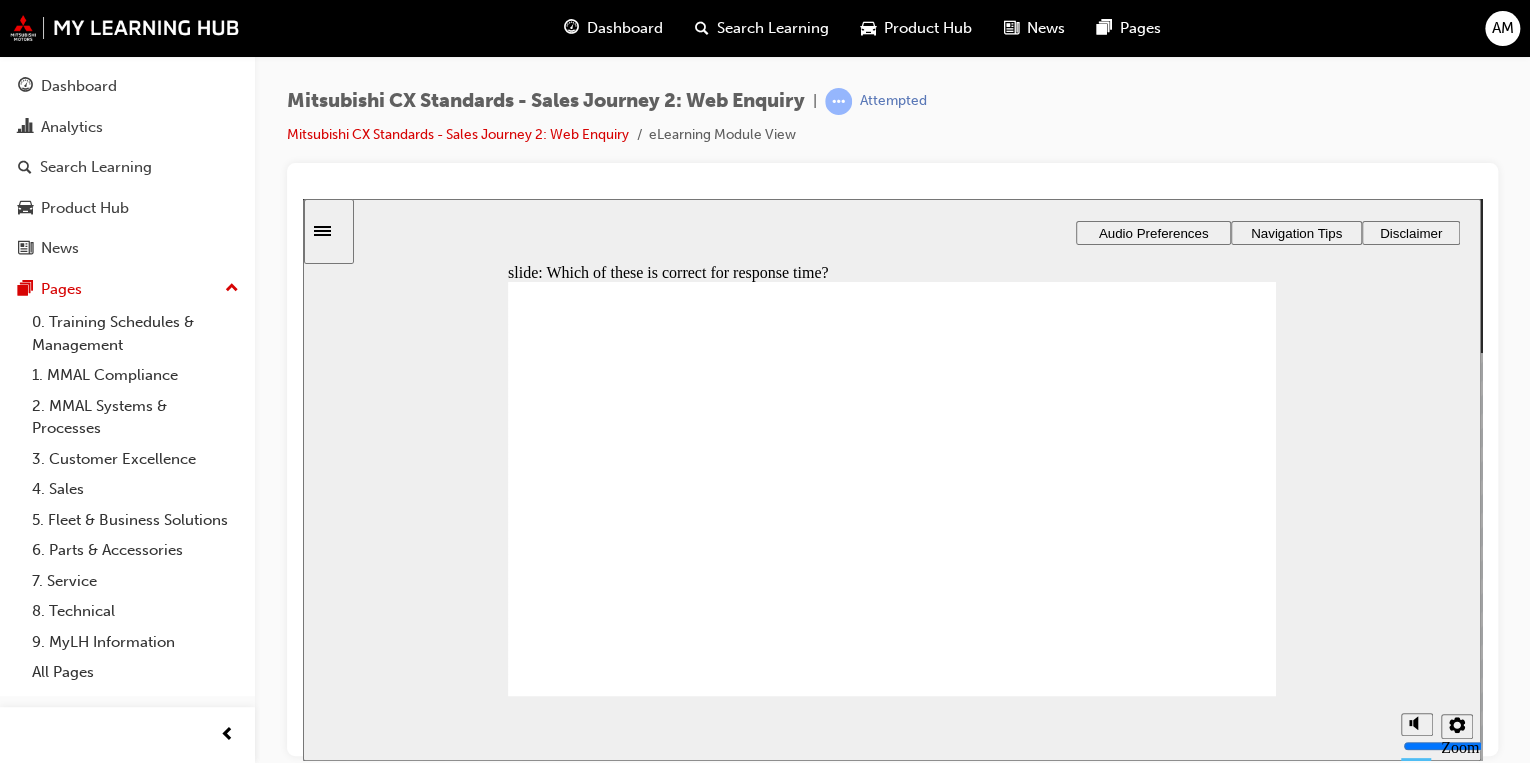 radio on "true" 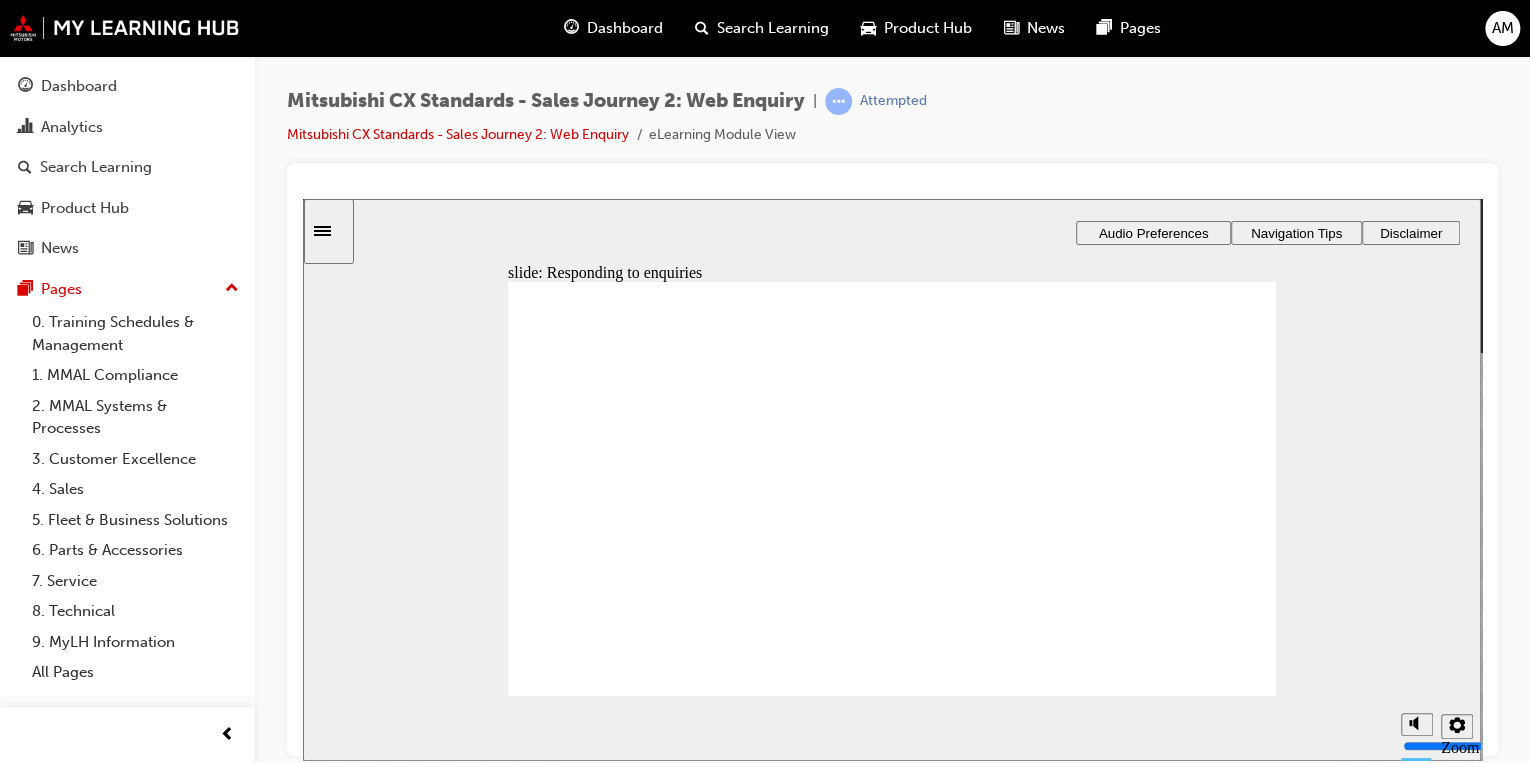 drag, startPoint x: 640, startPoint y: 540, endPoint x: 909, endPoint y: 406, distance: 300.52786 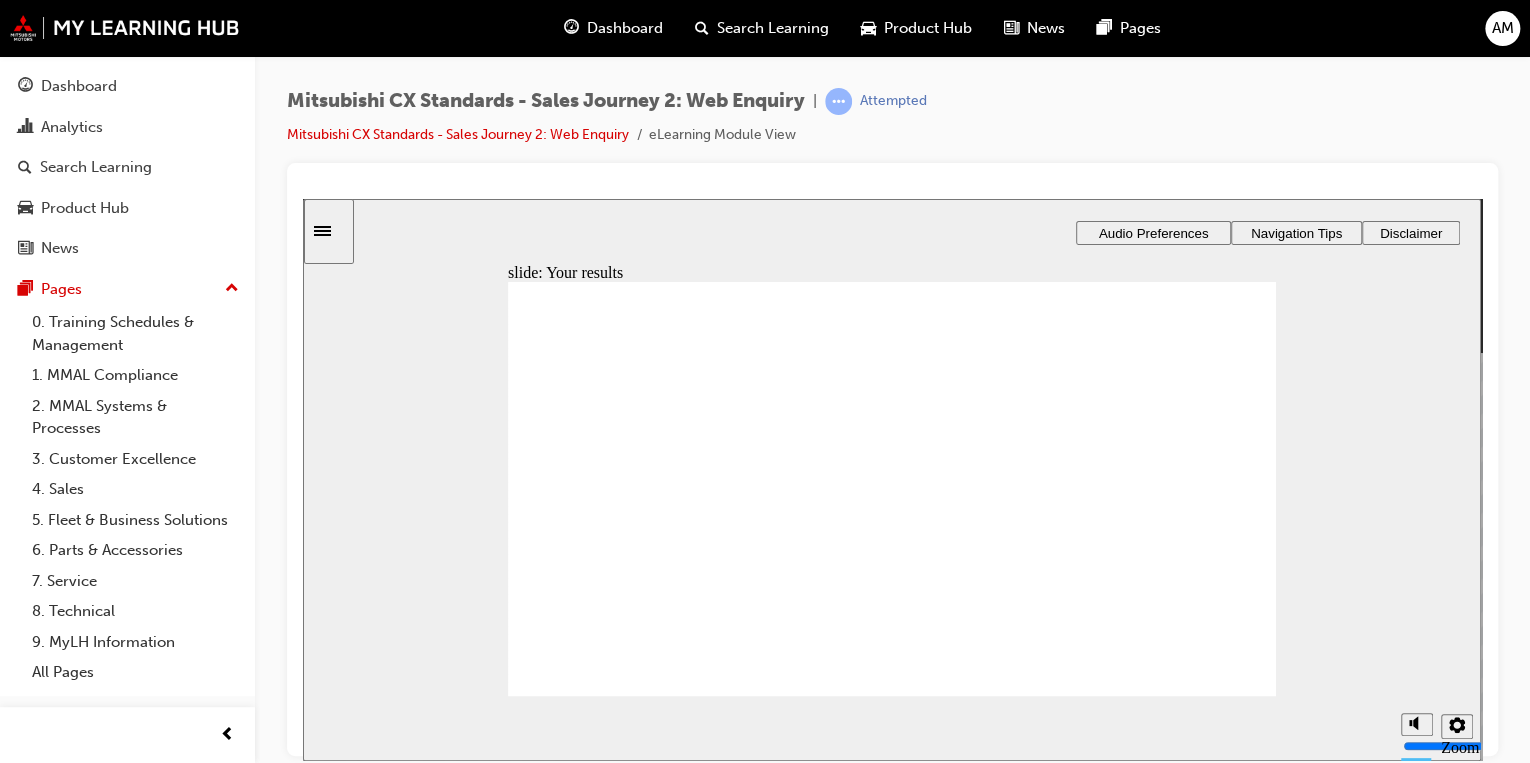click 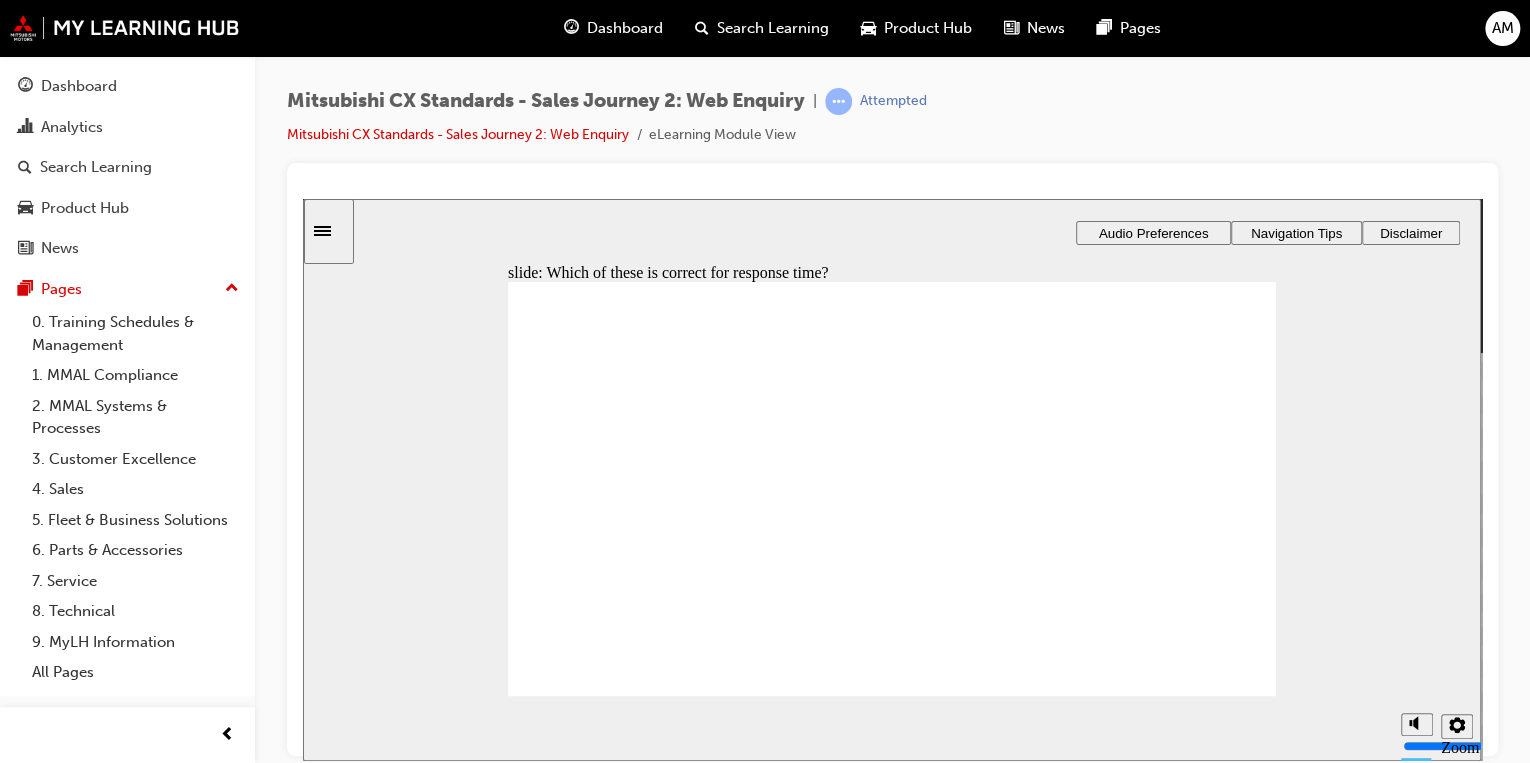 radio on "true" 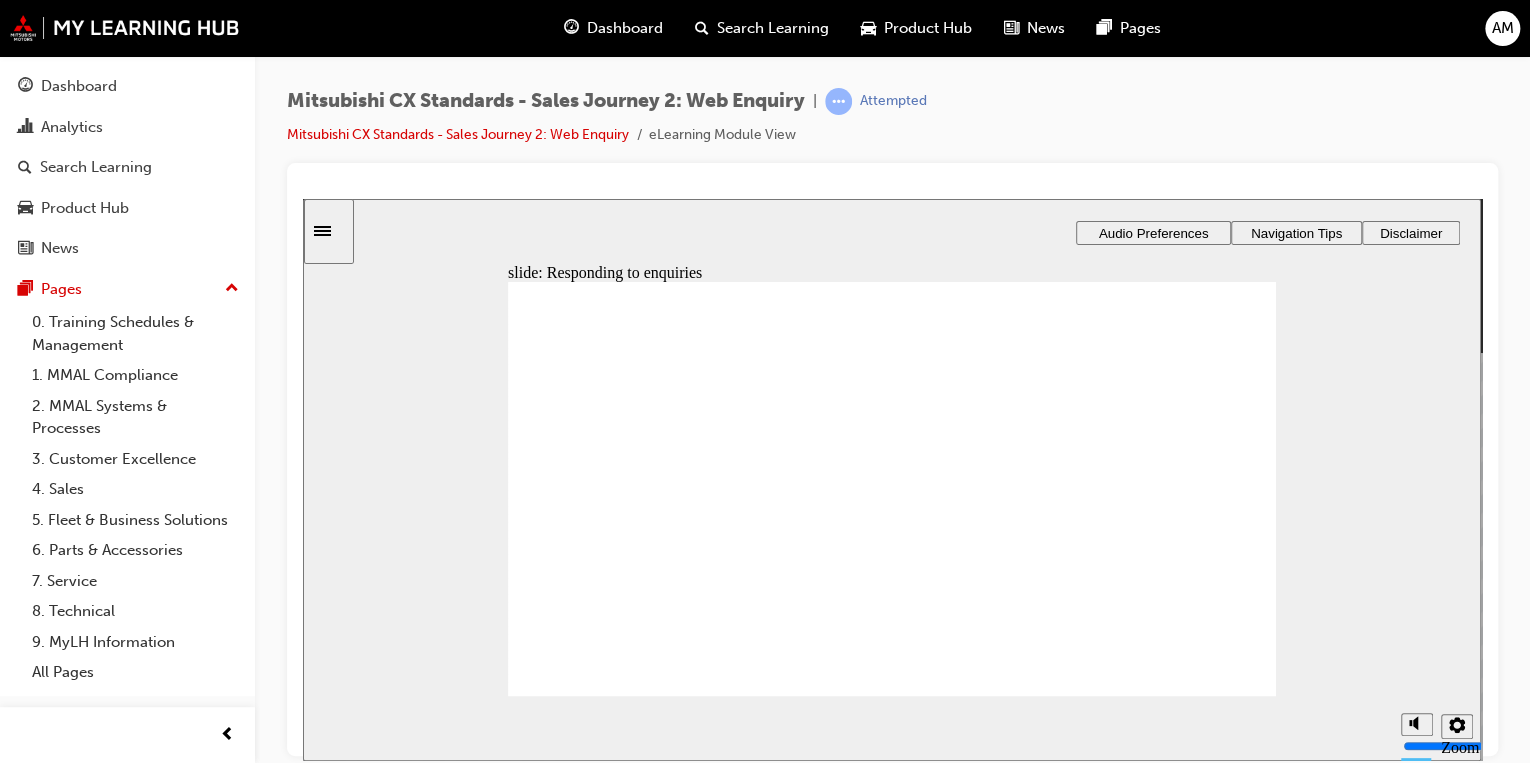 drag, startPoint x: 645, startPoint y: 531, endPoint x: 887, endPoint y: 402, distance: 274.2353 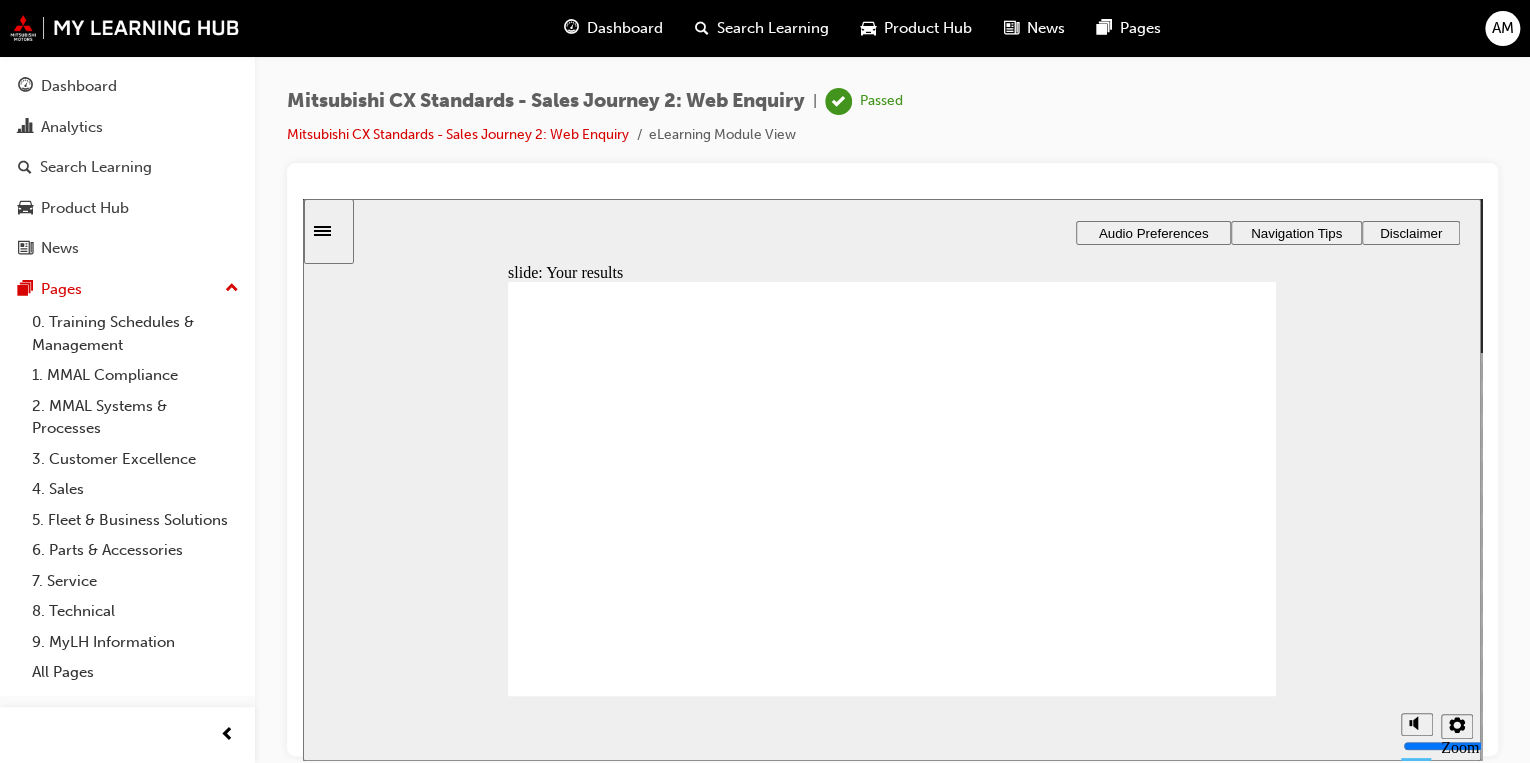 click 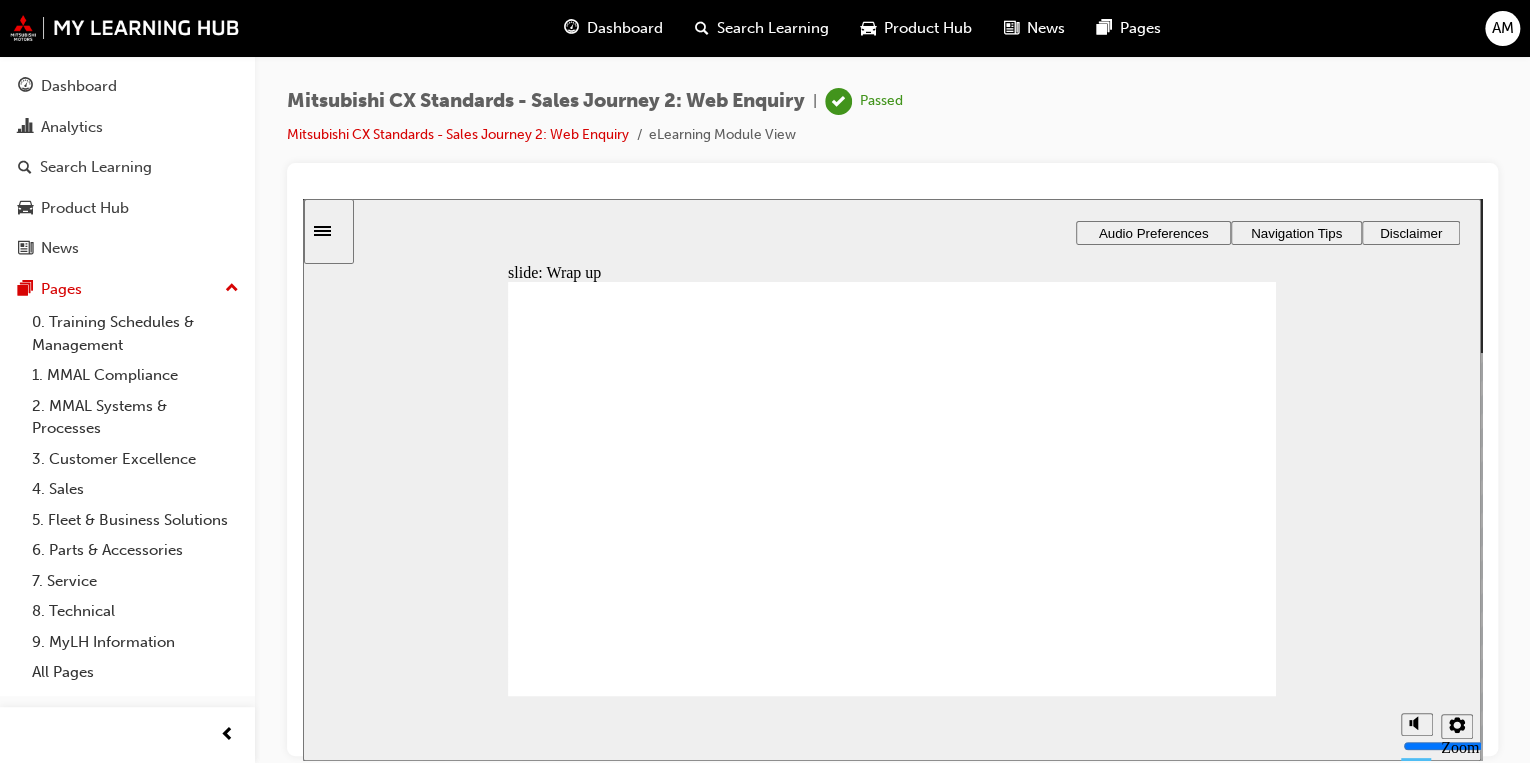 click 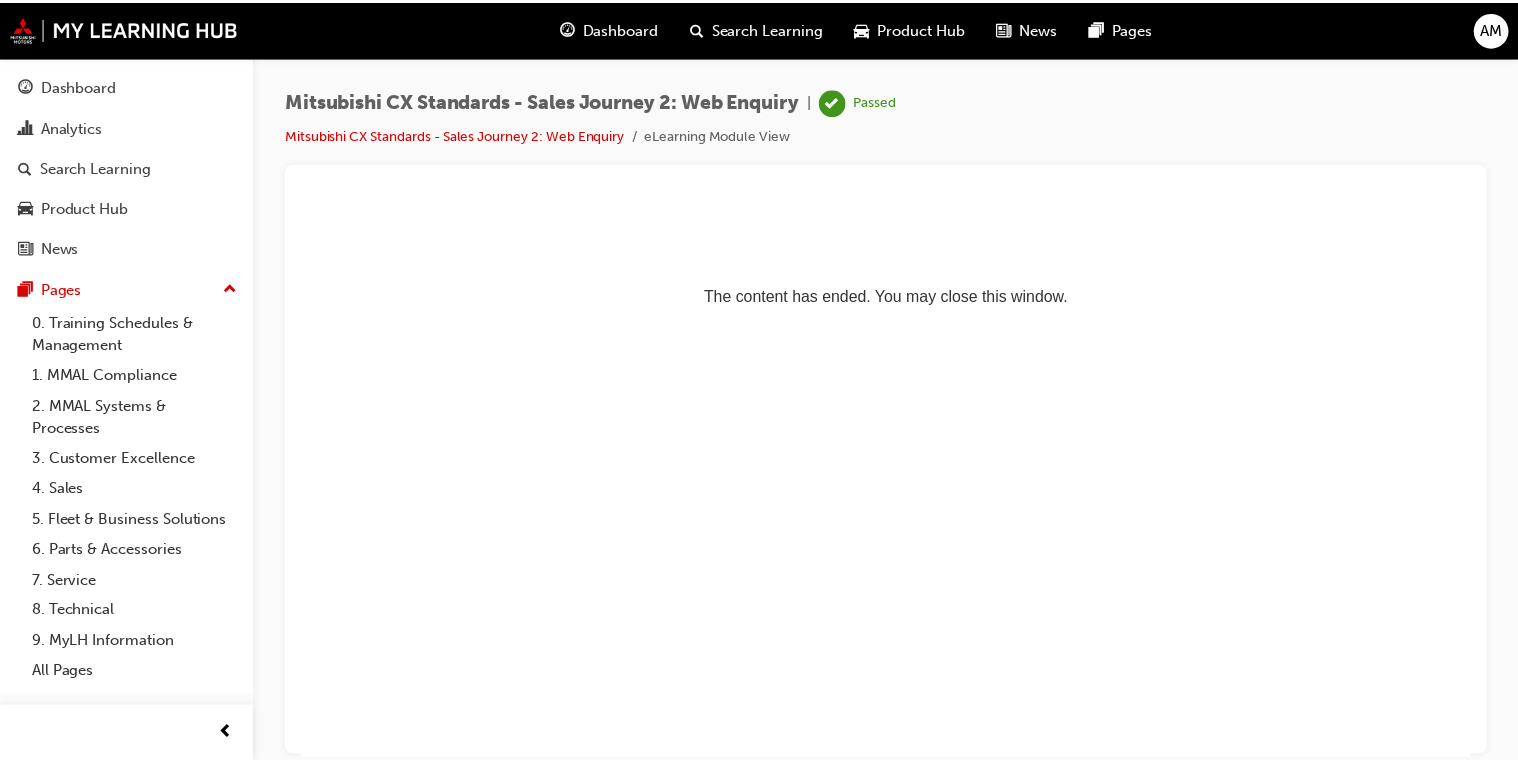 scroll, scrollTop: 0, scrollLeft: 0, axis: both 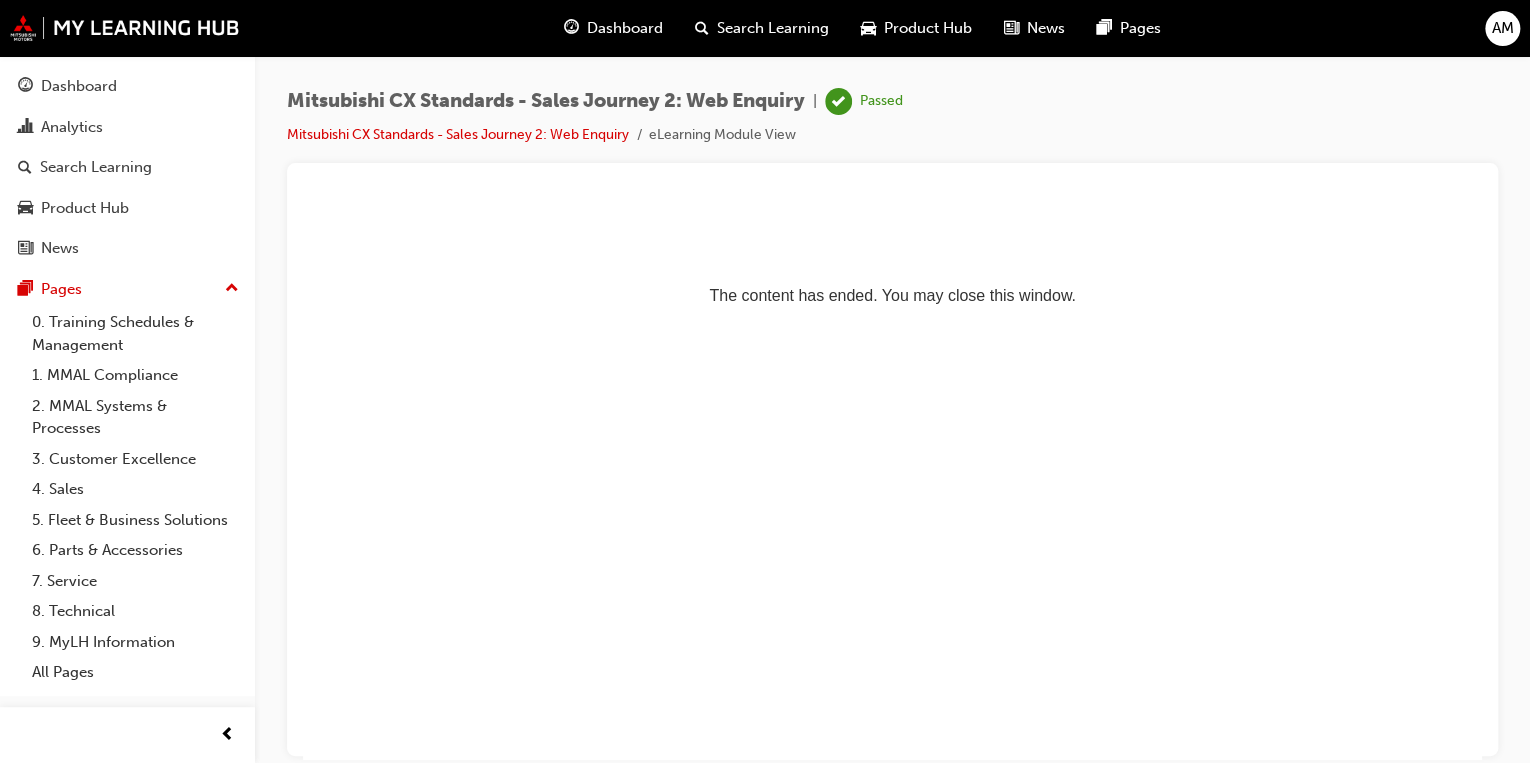 click on "Dashboard" at bounding box center (613, 28) 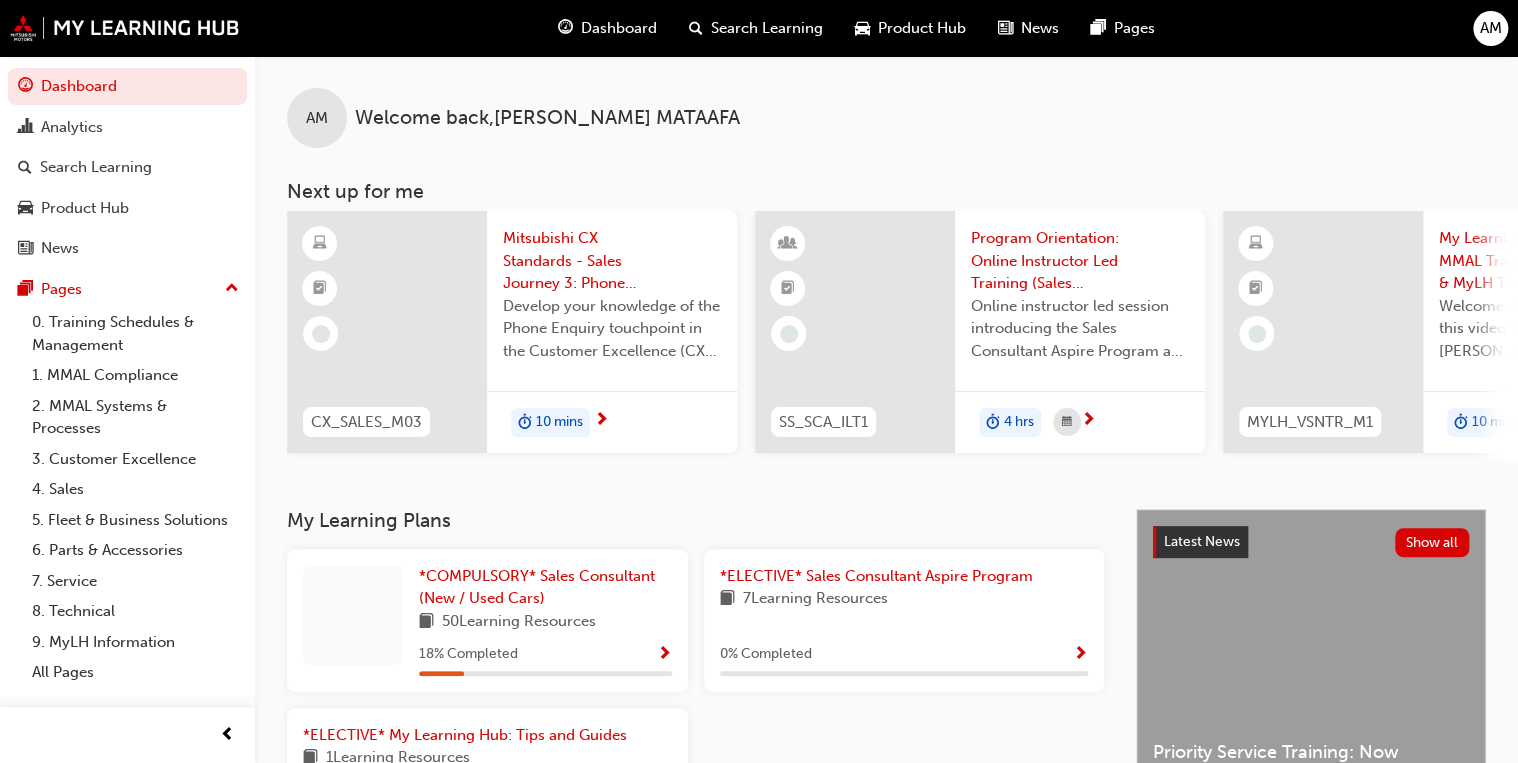 scroll, scrollTop: 80, scrollLeft: 0, axis: vertical 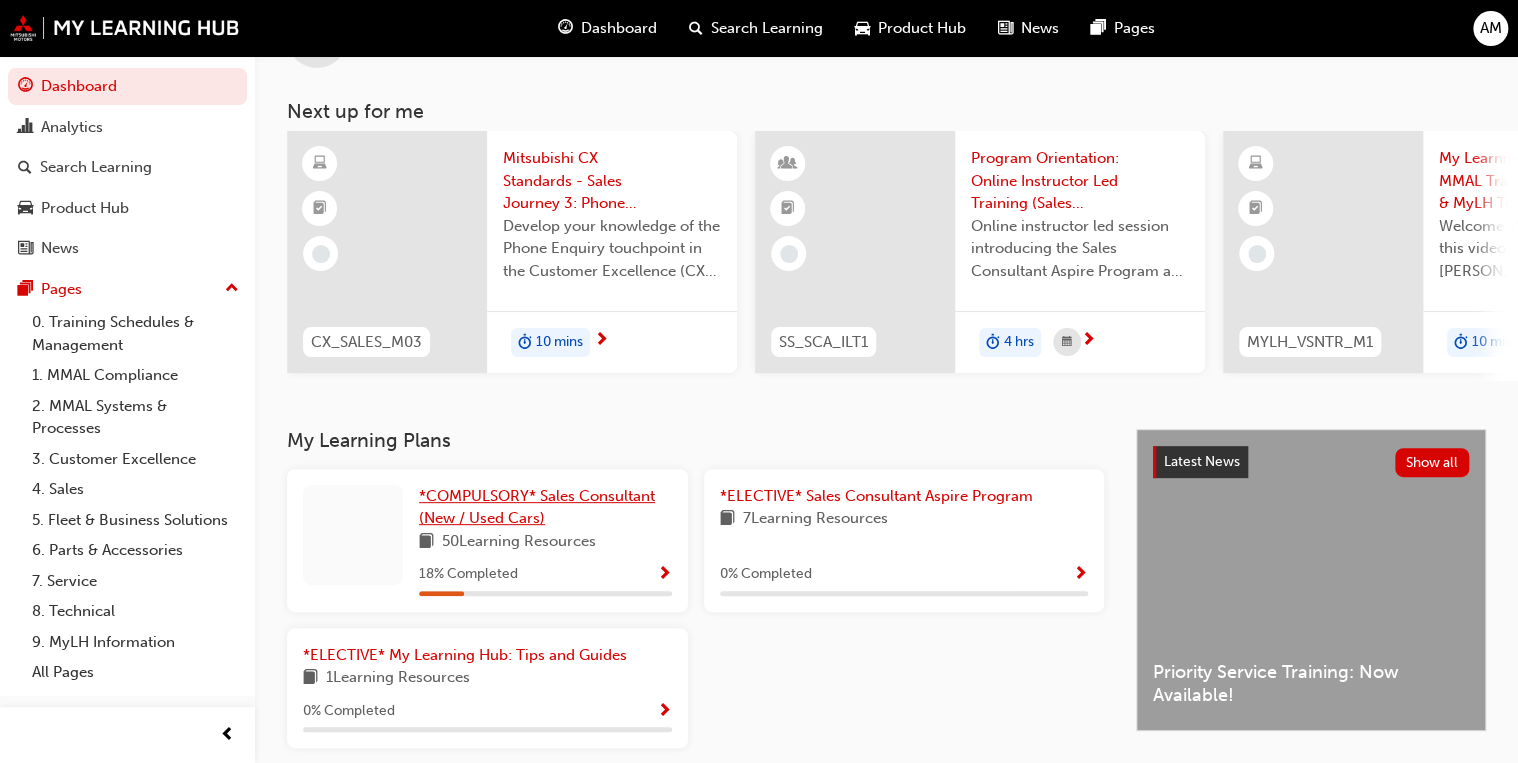click on "*COMPULSORY* Sales Consultant (New / Used Cars)" at bounding box center [537, 507] 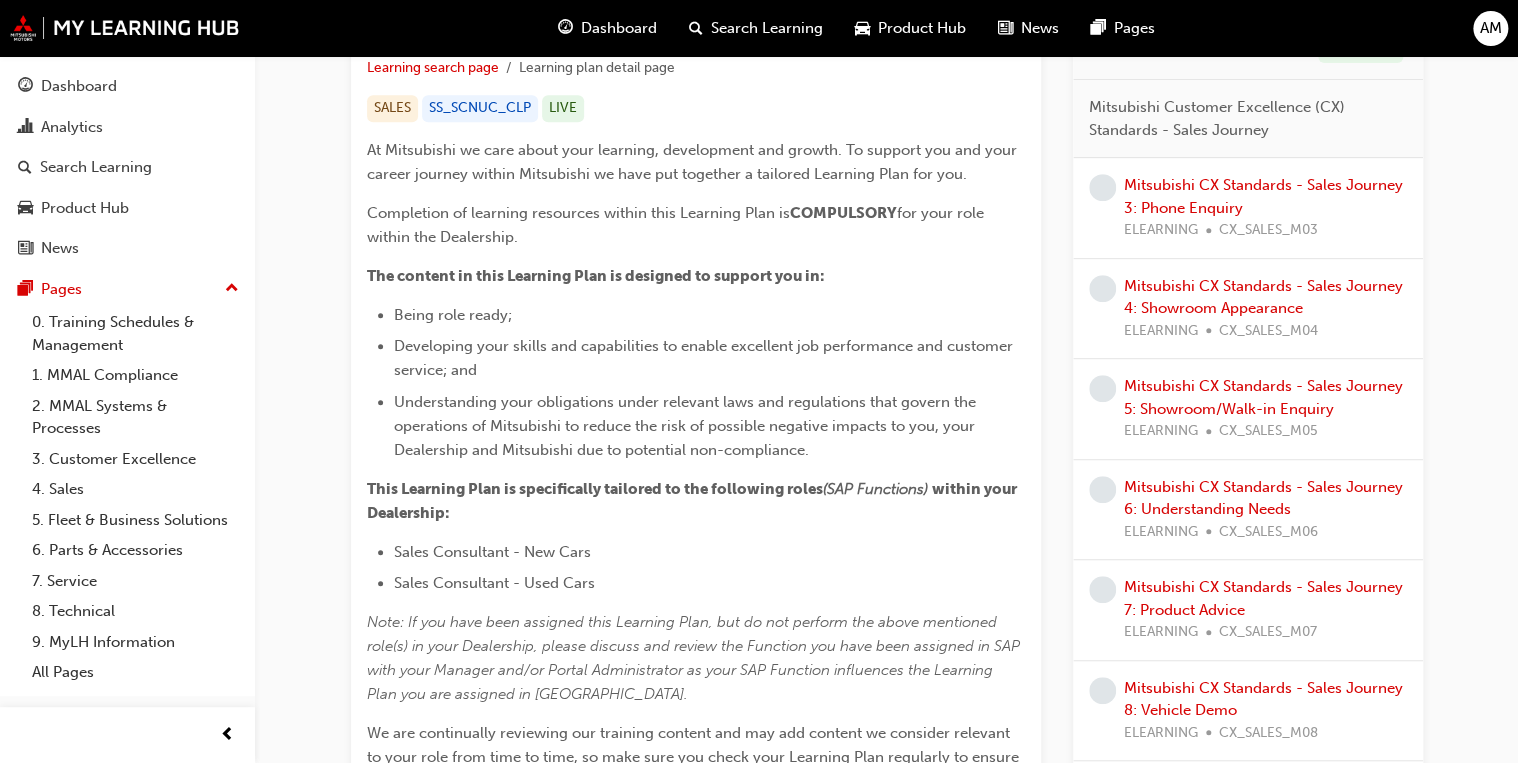 scroll, scrollTop: 160, scrollLeft: 0, axis: vertical 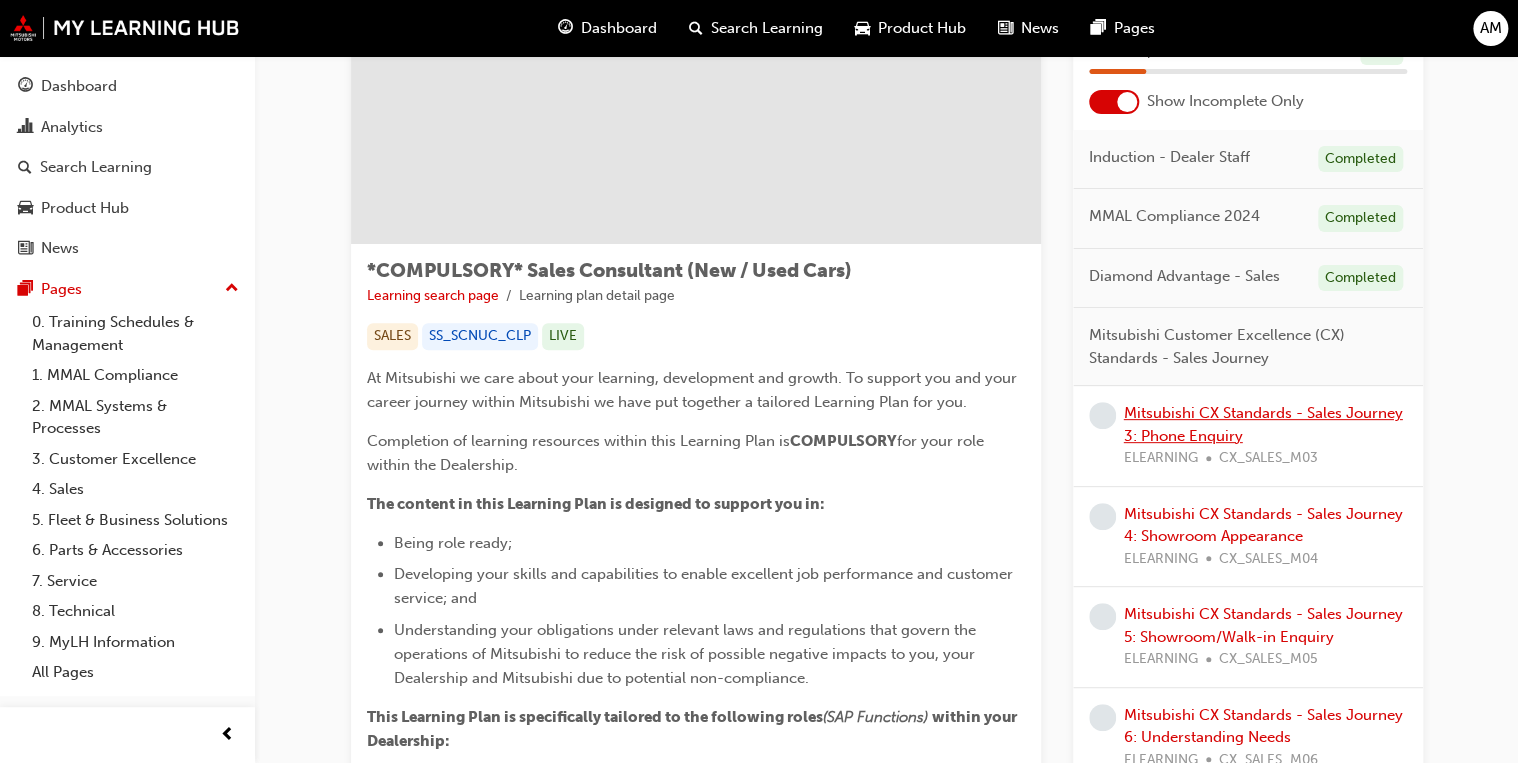 click on "Mitsubishi CX Standards - Sales Journey 3: Phone Enquiry" at bounding box center (1263, 424) 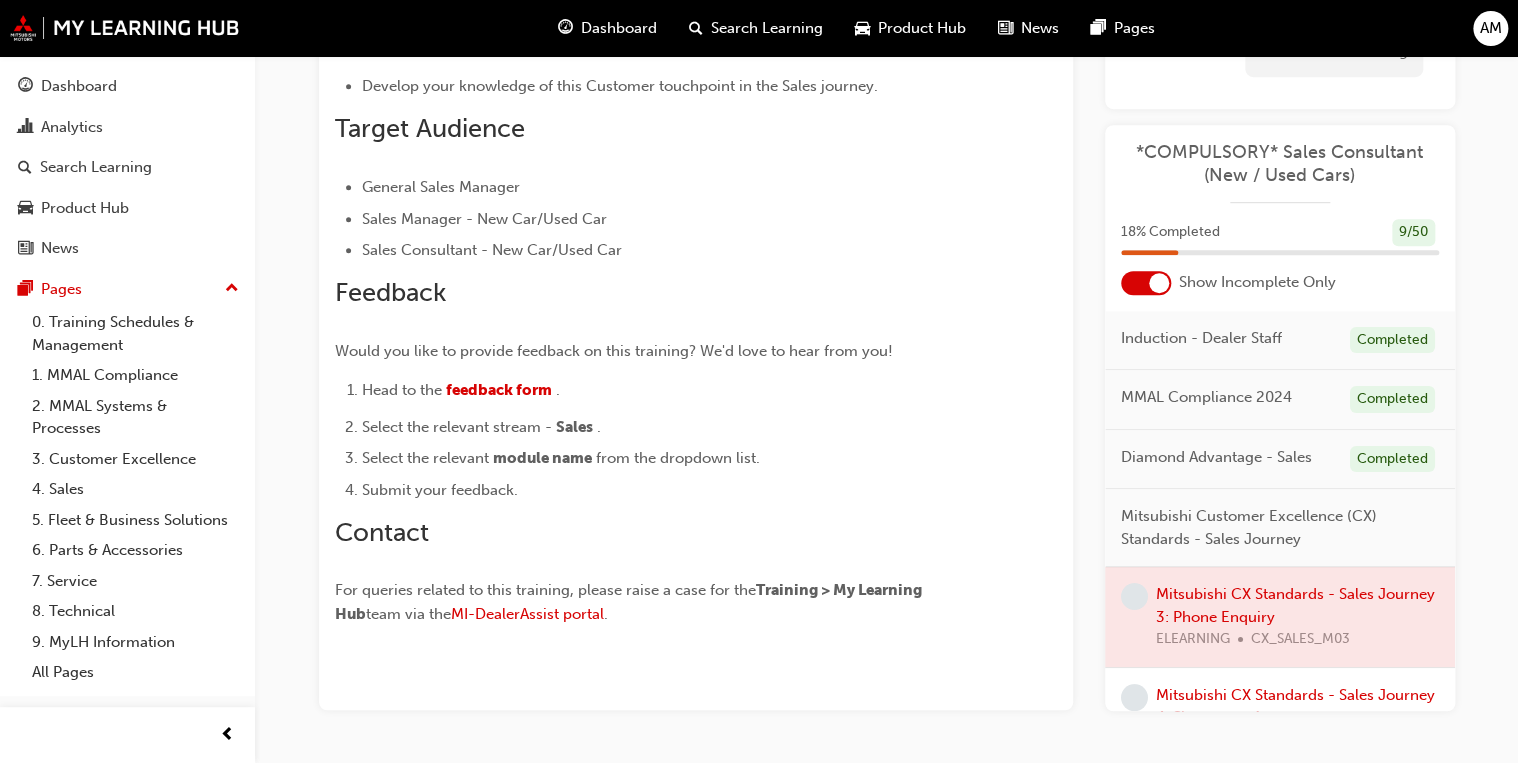 scroll, scrollTop: 480, scrollLeft: 0, axis: vertical 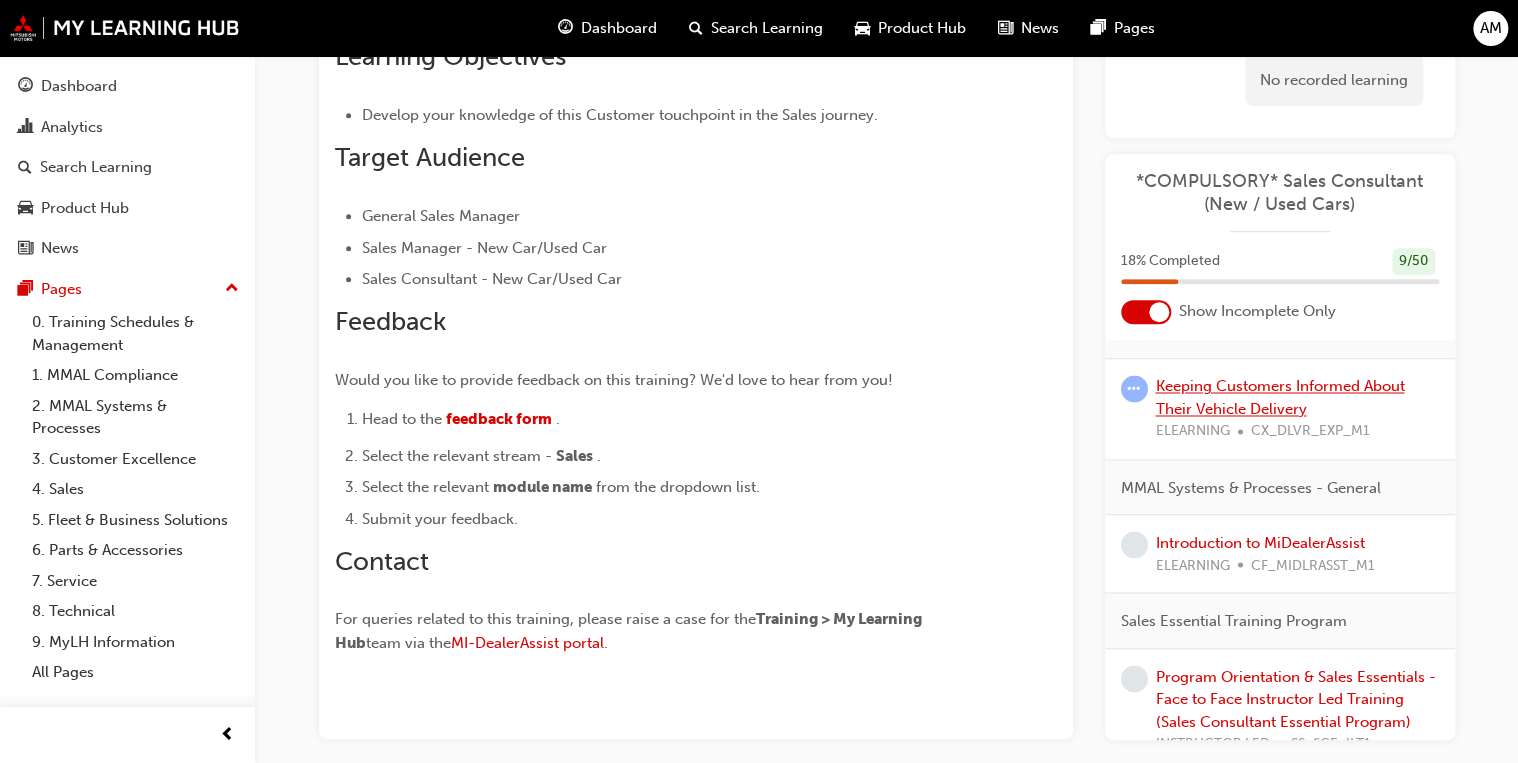 click on "Keeping Customers Informed About Their Vehicle Delivery" at bounding box center [1280, 397] 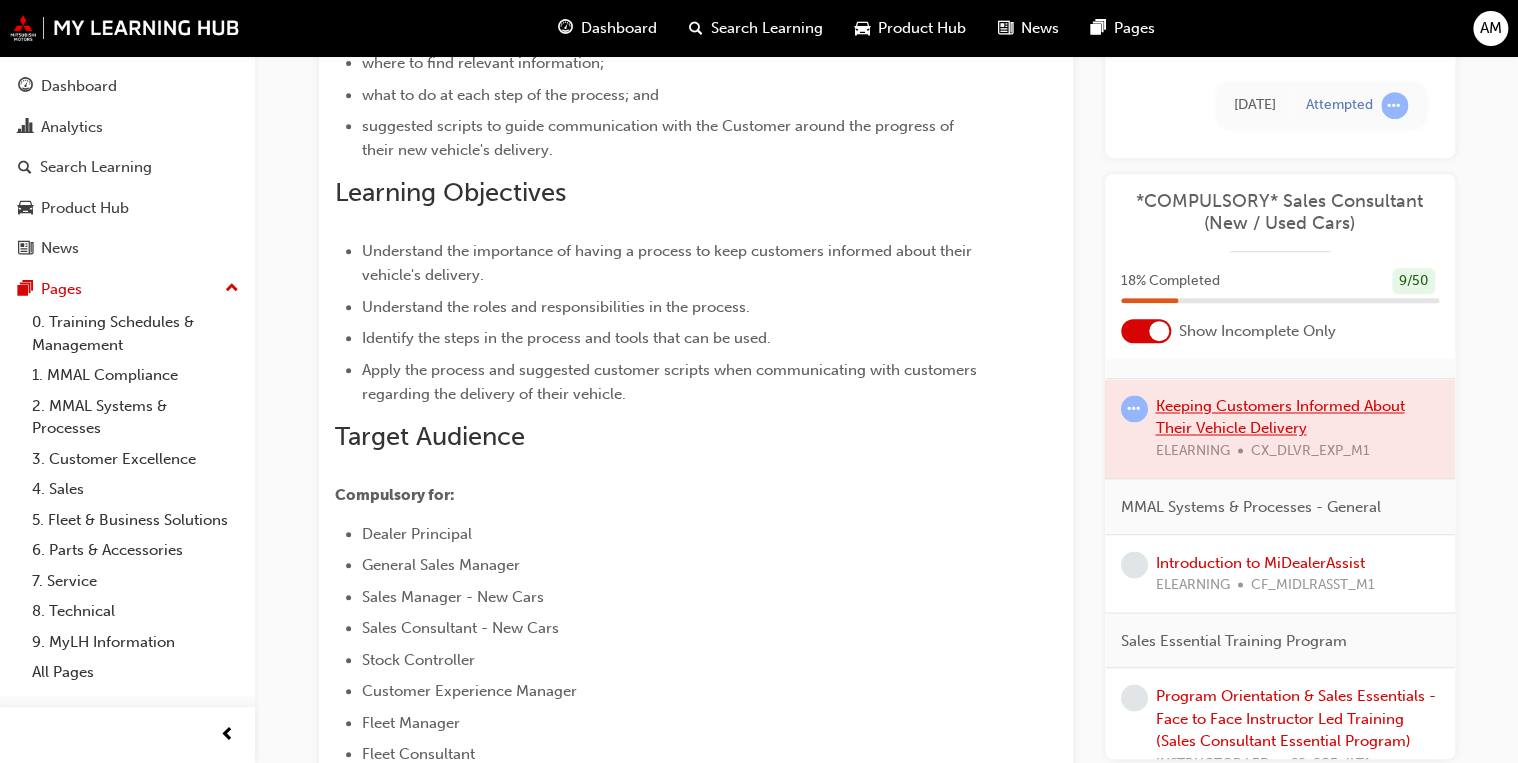 scroll, scrollTop: 359, scrollLeft: 0, axis: vertical 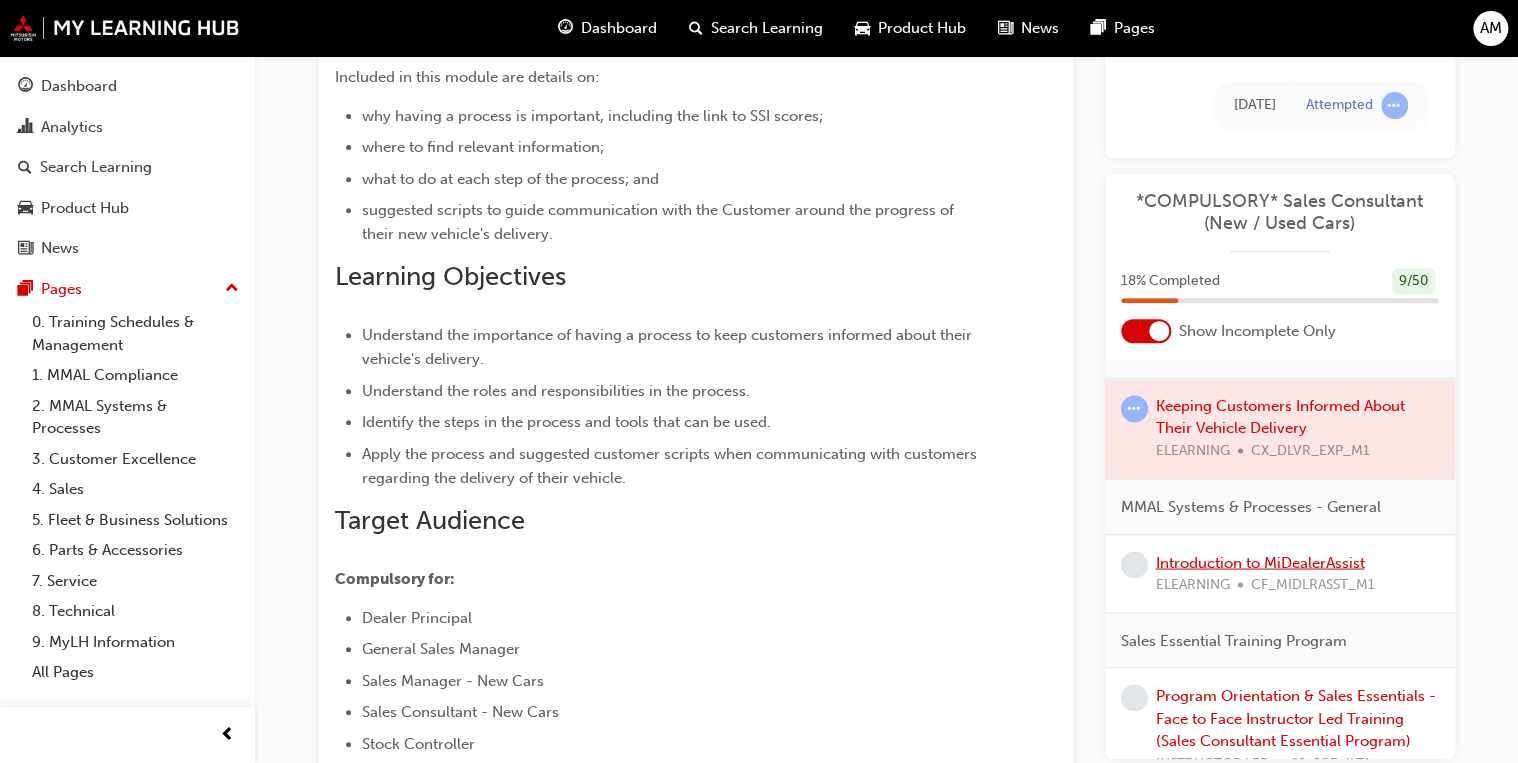 click on "Introduction to MiDealerAssist" at bounding box center [1260, 562] 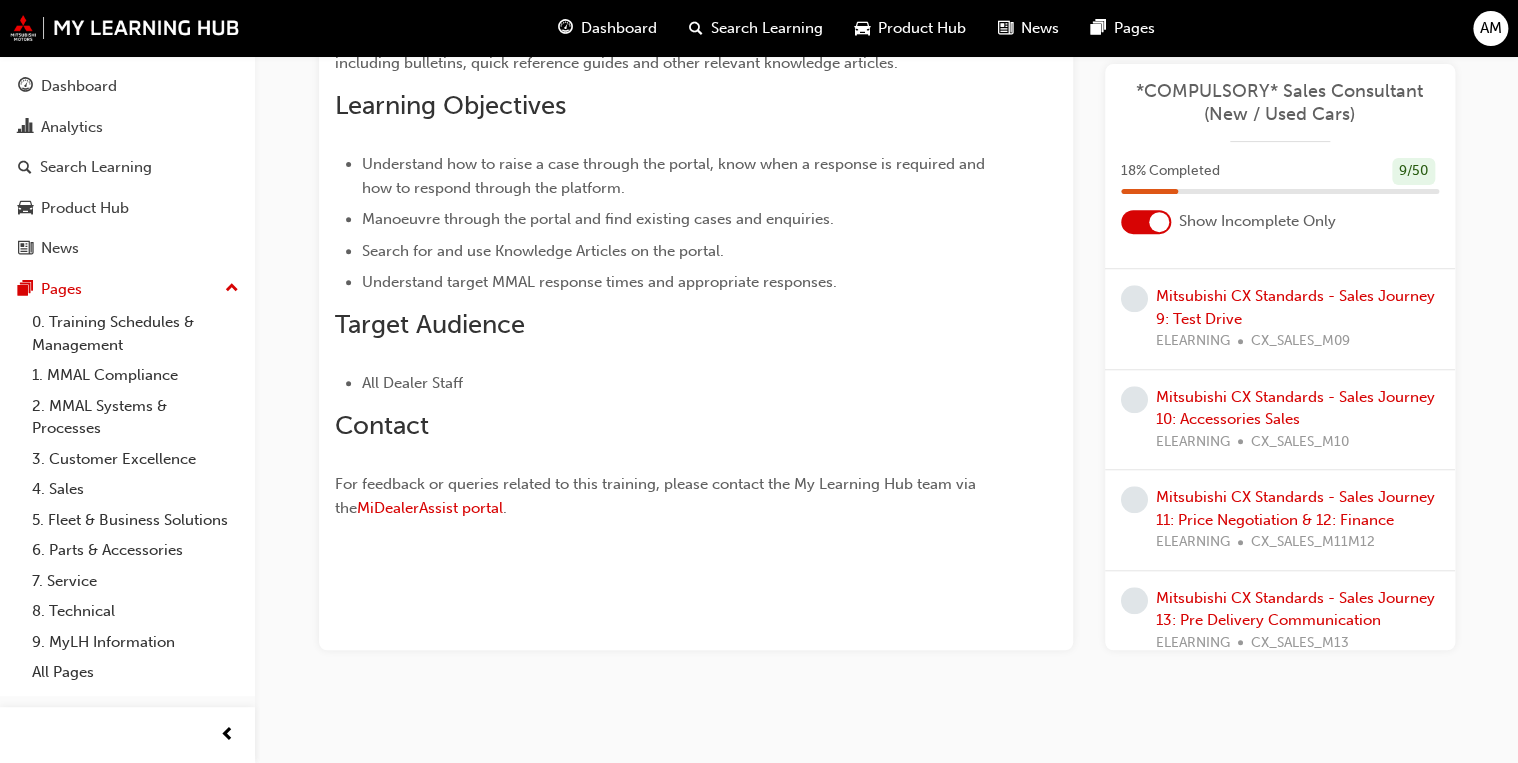 scroll, scrollTop: 360, scrollLeft: 0, axis: vertical 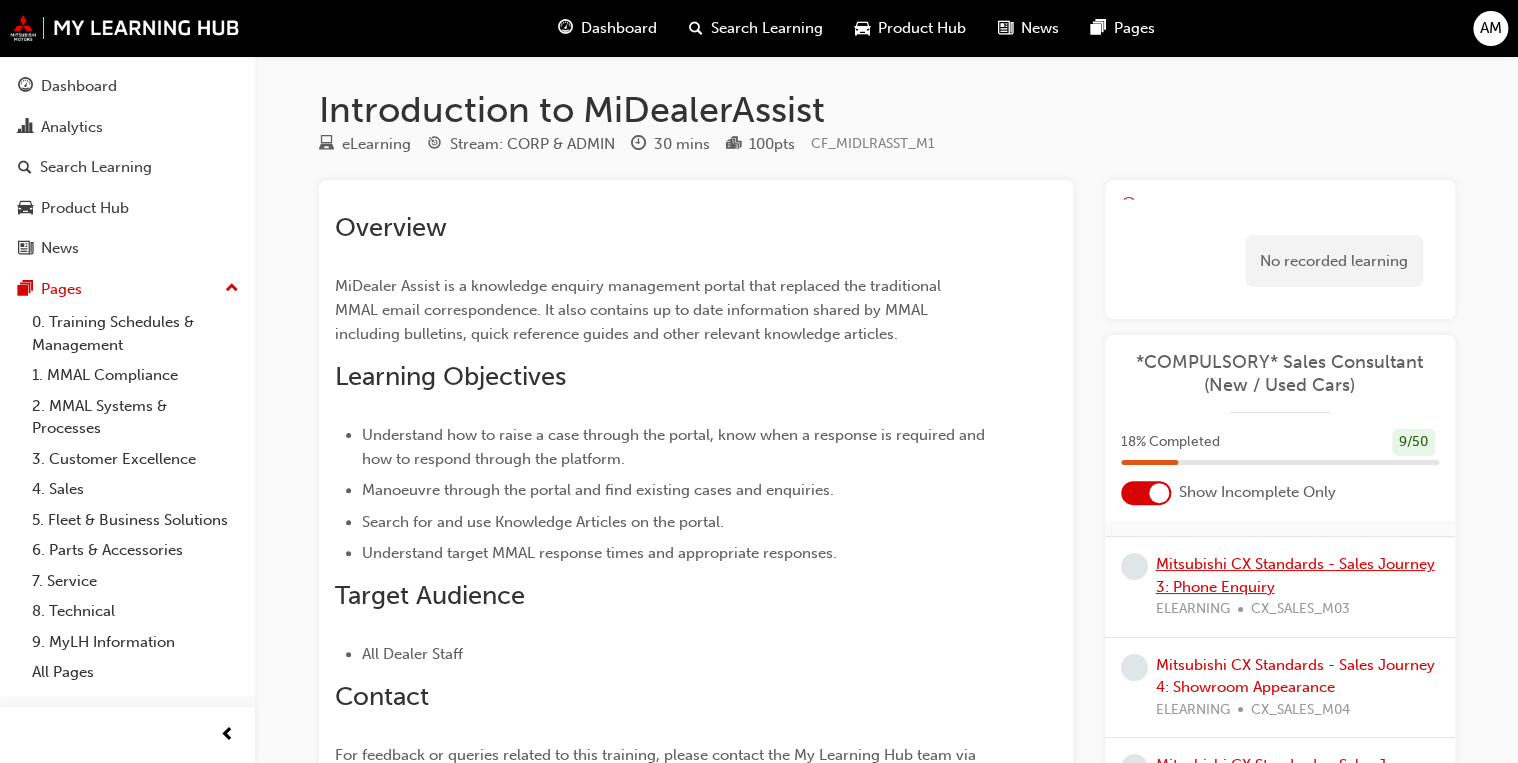 click on "Mitsubishi CX Standards - Sales Journey 3: Phone Enquiry" at bounding box center [1295, 575] 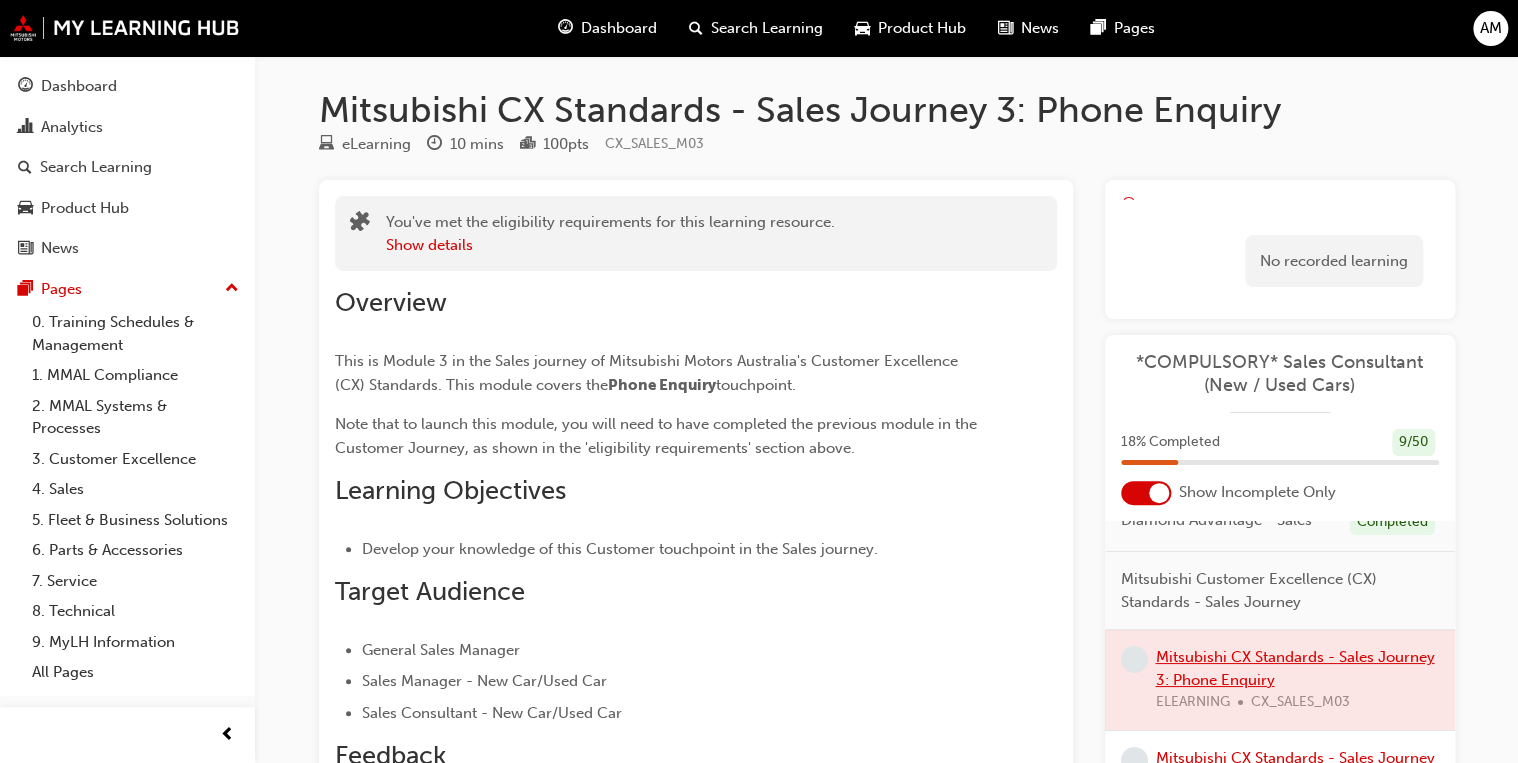 scroll, scrollTop: 160, scrollLeft: 0, axis: vertical 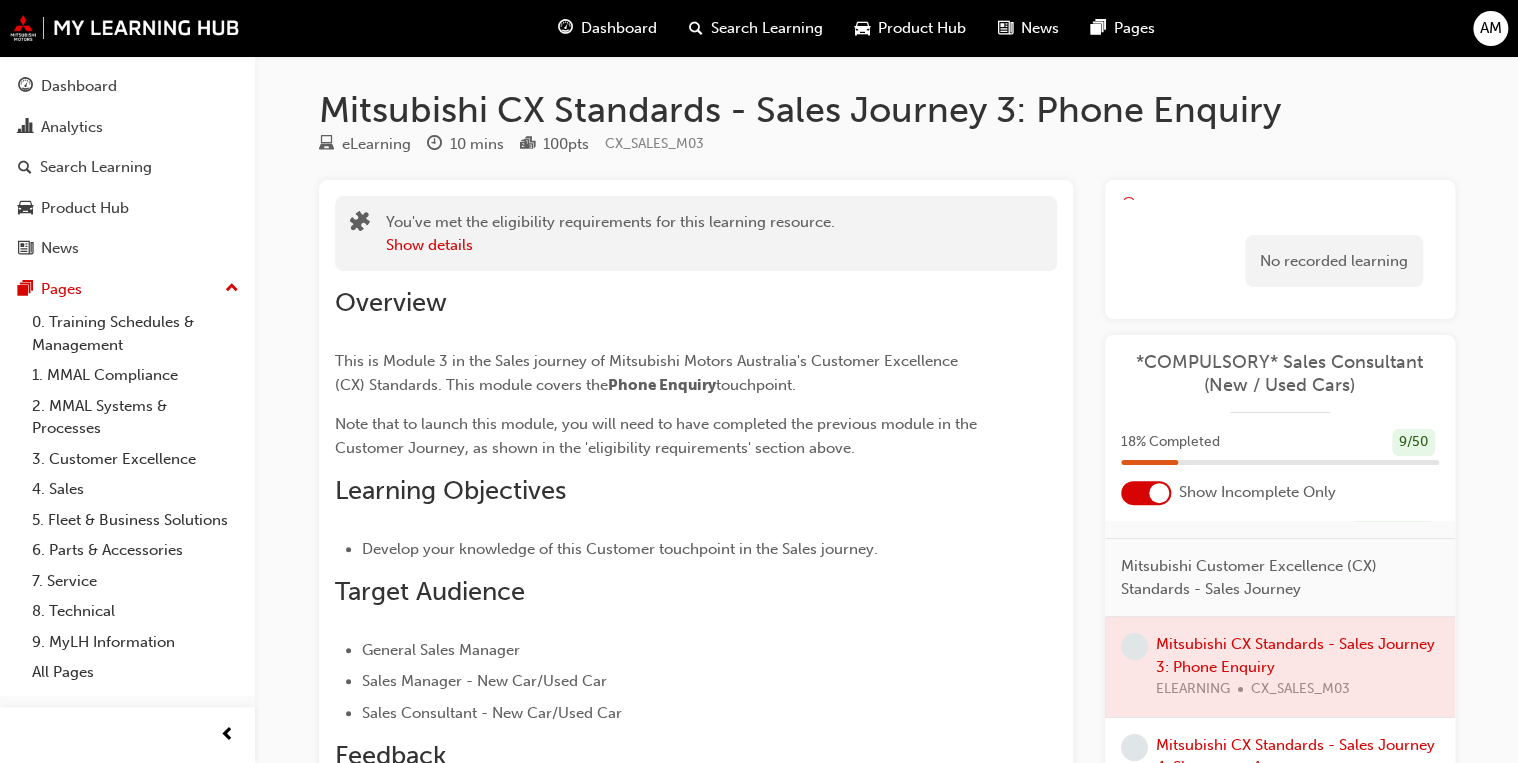 click on "Mitsubishi Customer Excellence (CX) Standards - Sales Journey" at bounding box center [1272, 577] 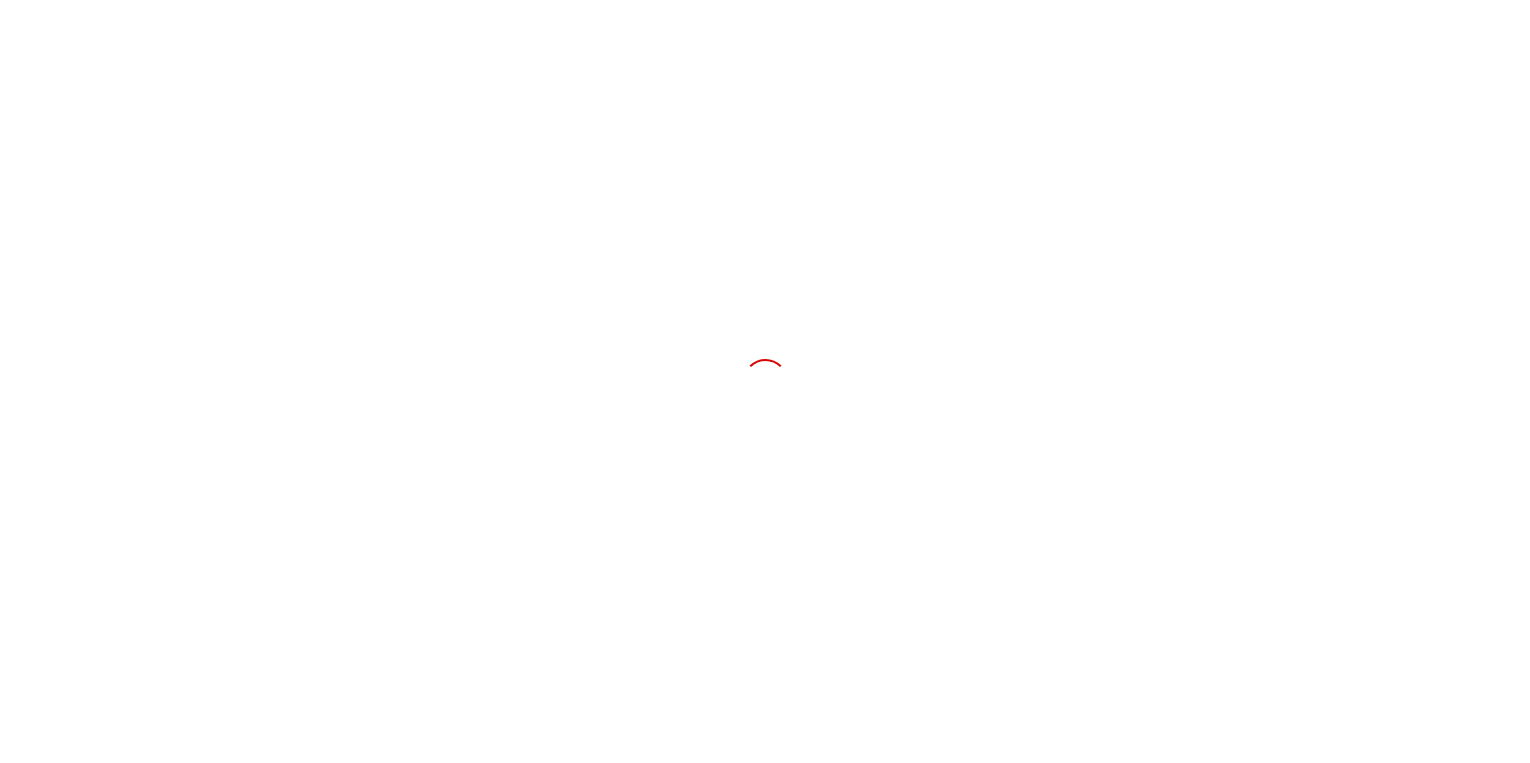 scroll, scrollTop: 0, scrollLeft: 0, axis: both 